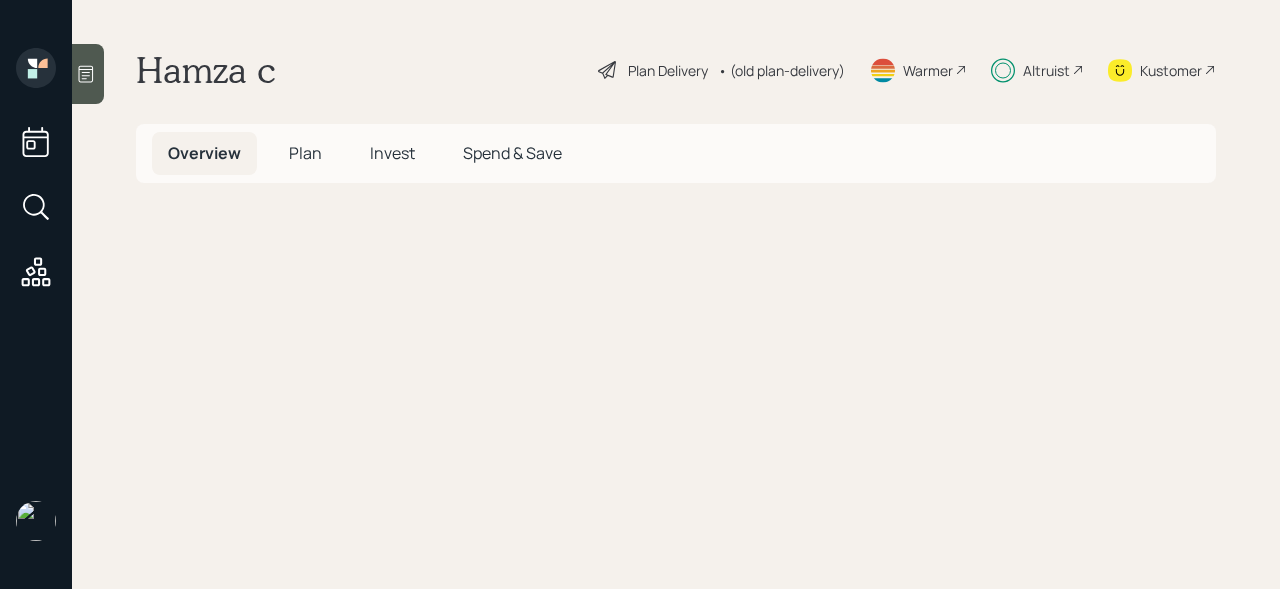 scroll, scrollTop: 0, scrollLeft: 0, axis: both 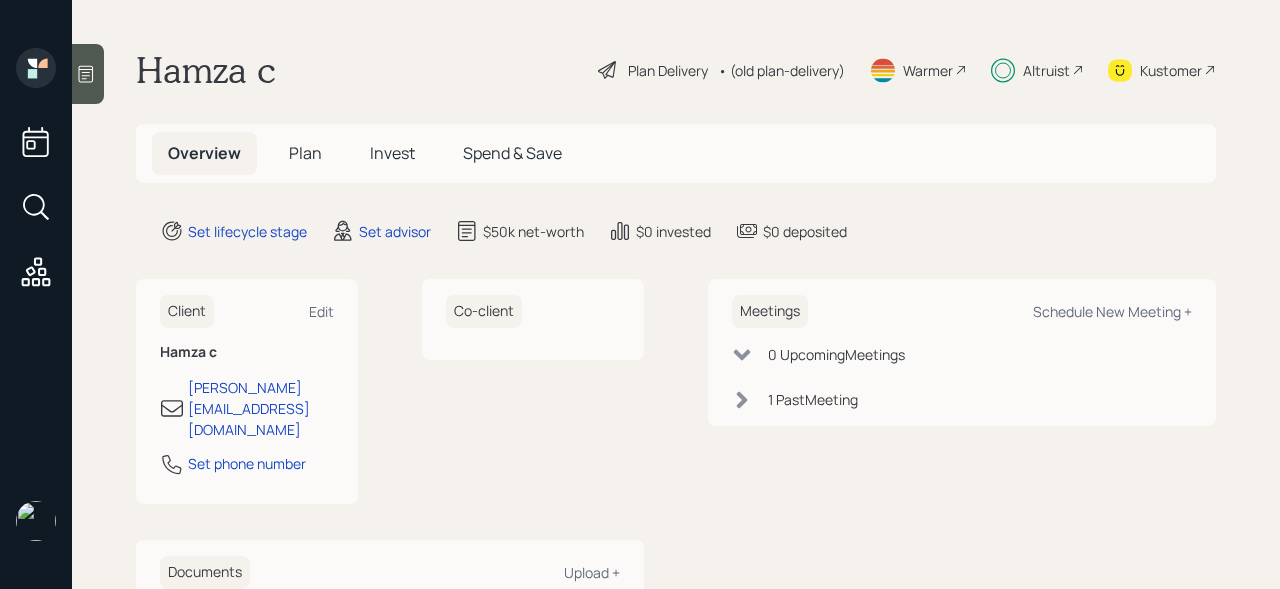 click at bounding box center [36, 294] 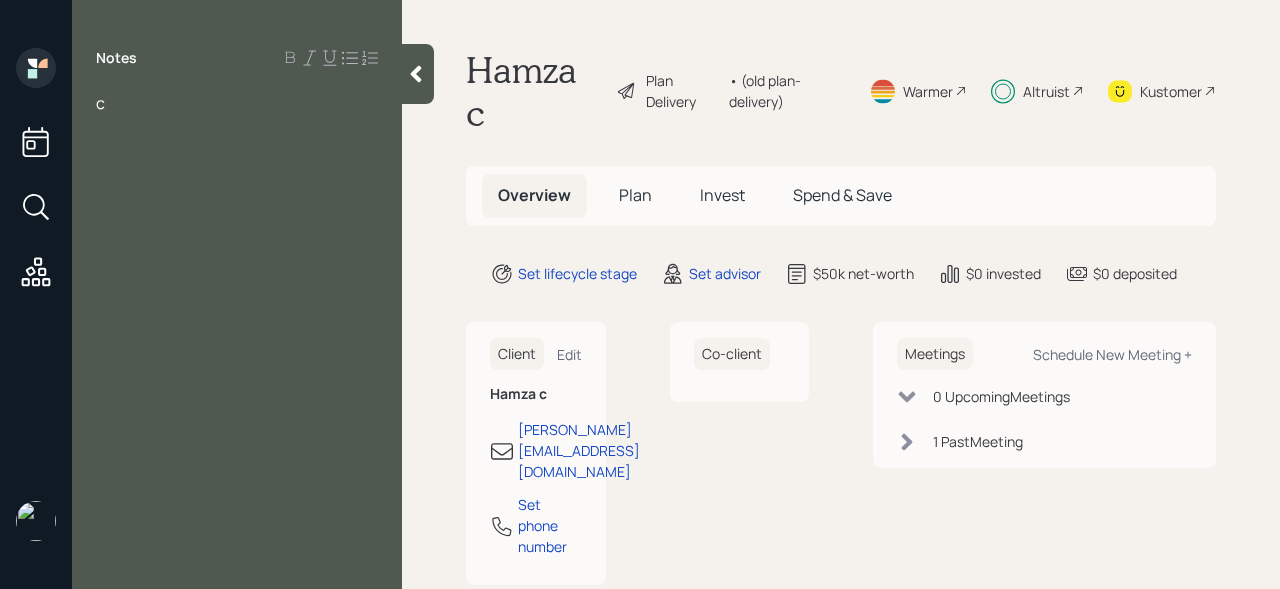 type 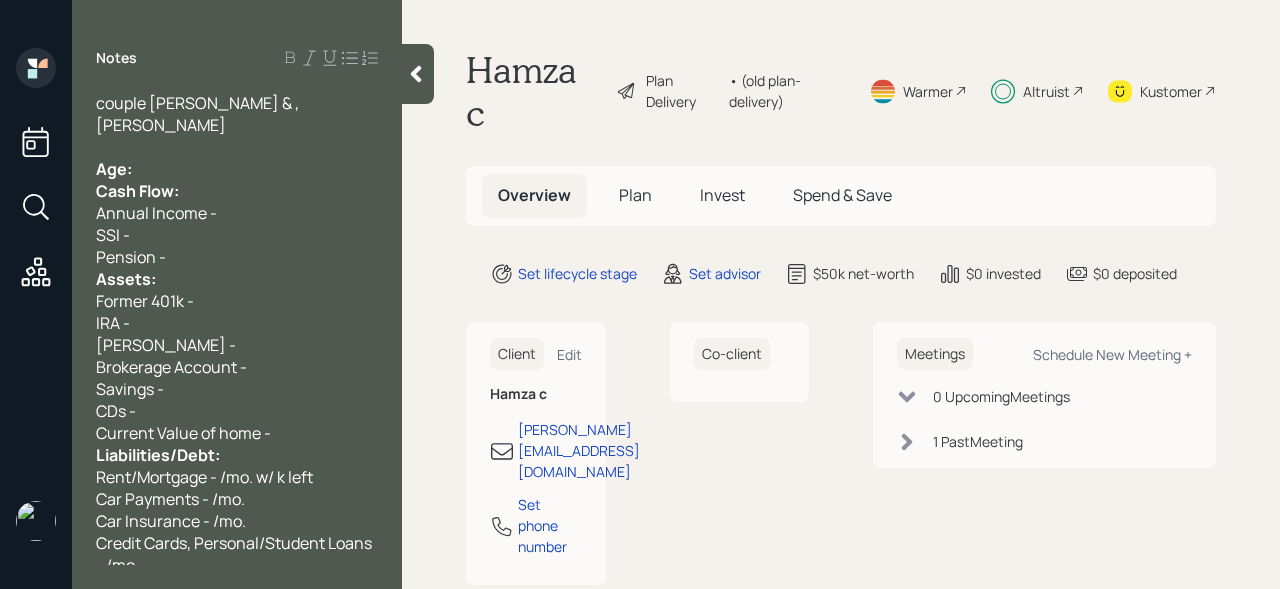 click on "couple bob & ,mary" at bounding box center (237, 114) 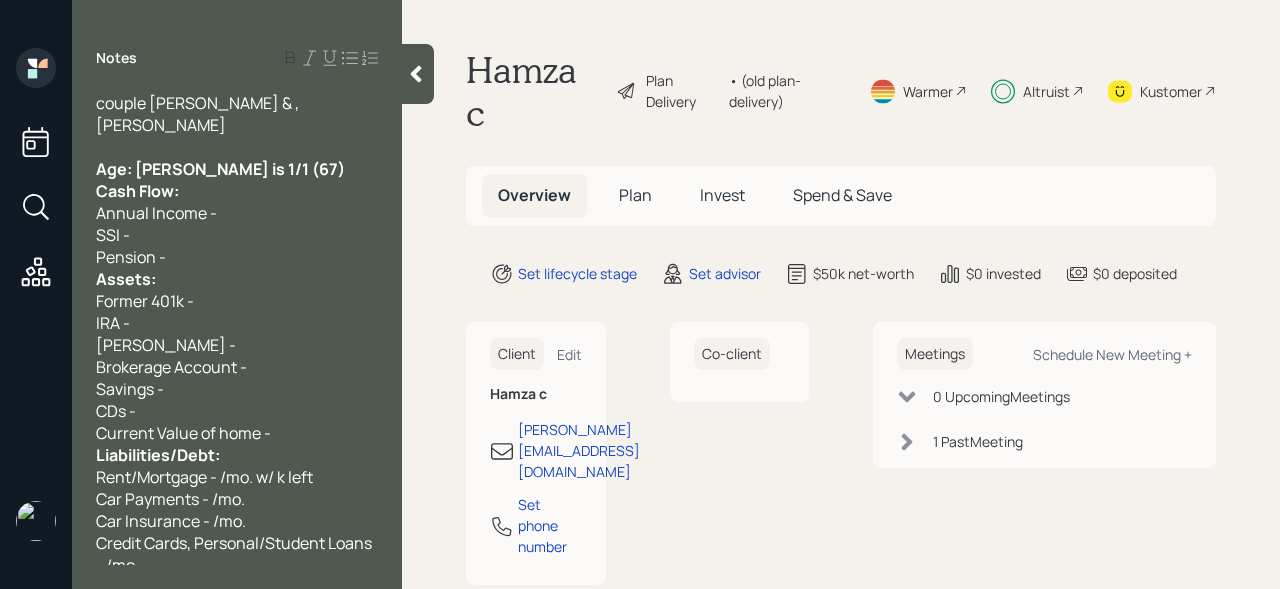 click at bounding box center (237, 147) 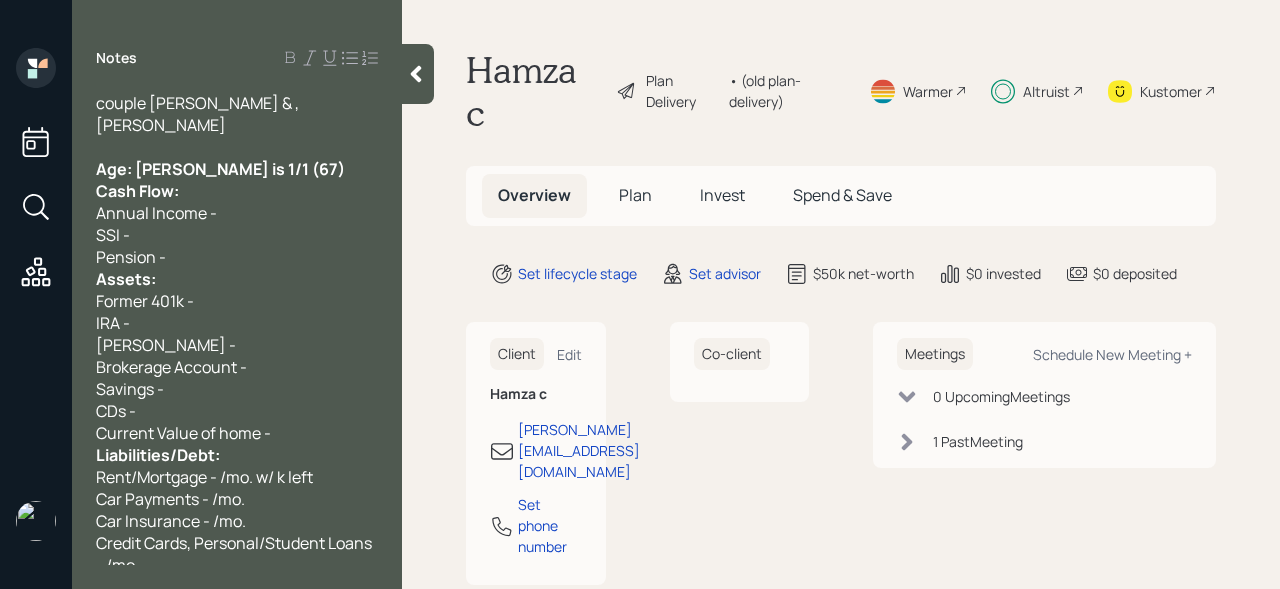 click on "Age: Bob is 1/1 (67)" at bounding box center (237, 169) 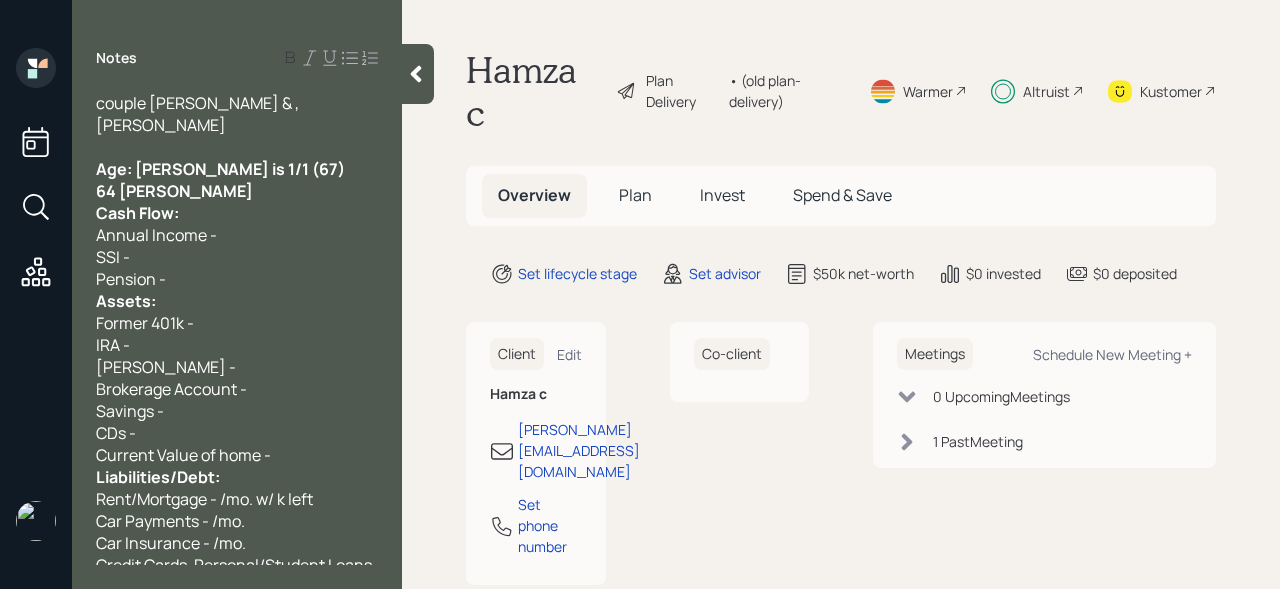 click on "64 mary" at bounding box center [174, 191] 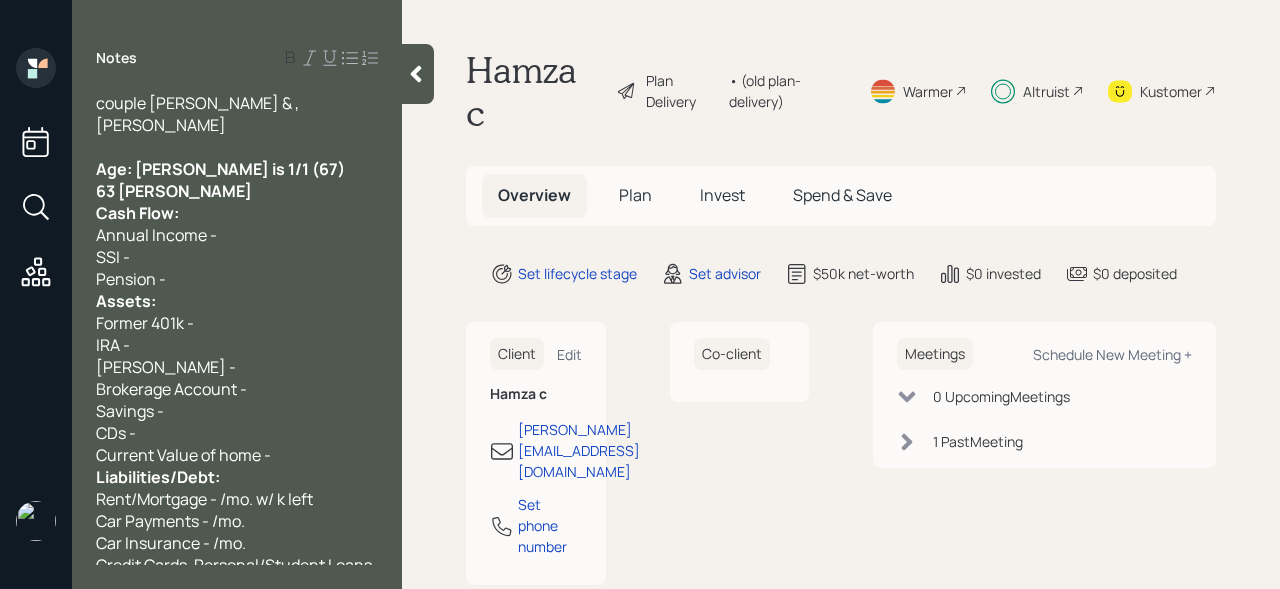 click on "Age: Bob is 1/1 (67)" at bounding box center [220, 169] 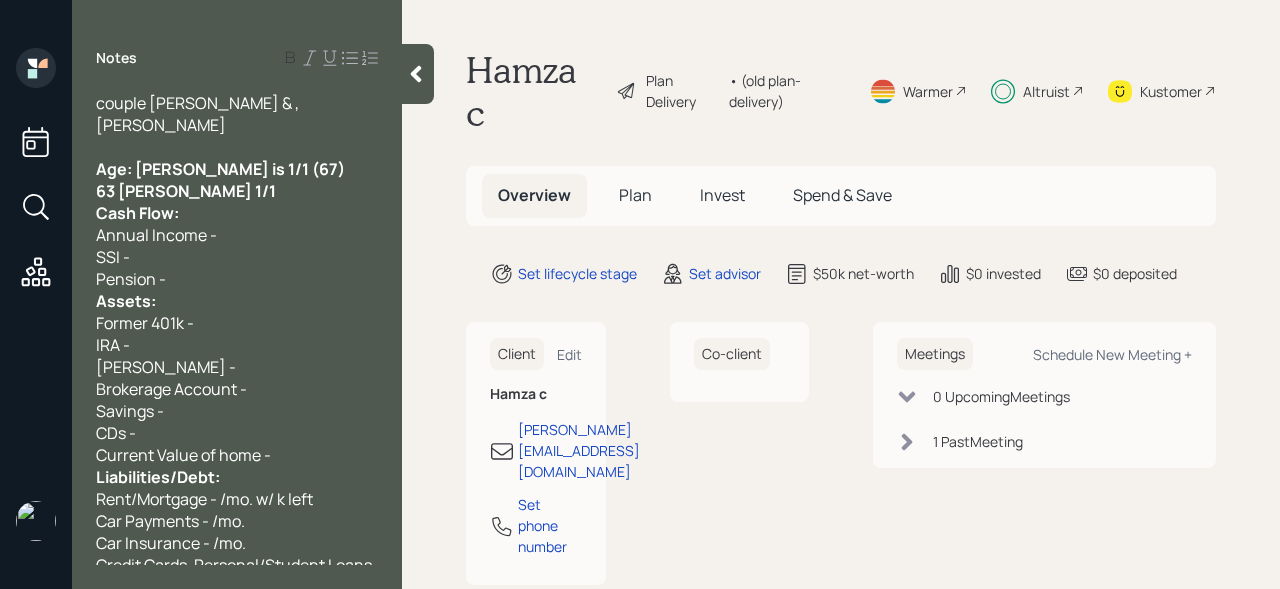 click on "63 mary 1/1" at bounding box center (186, 191) 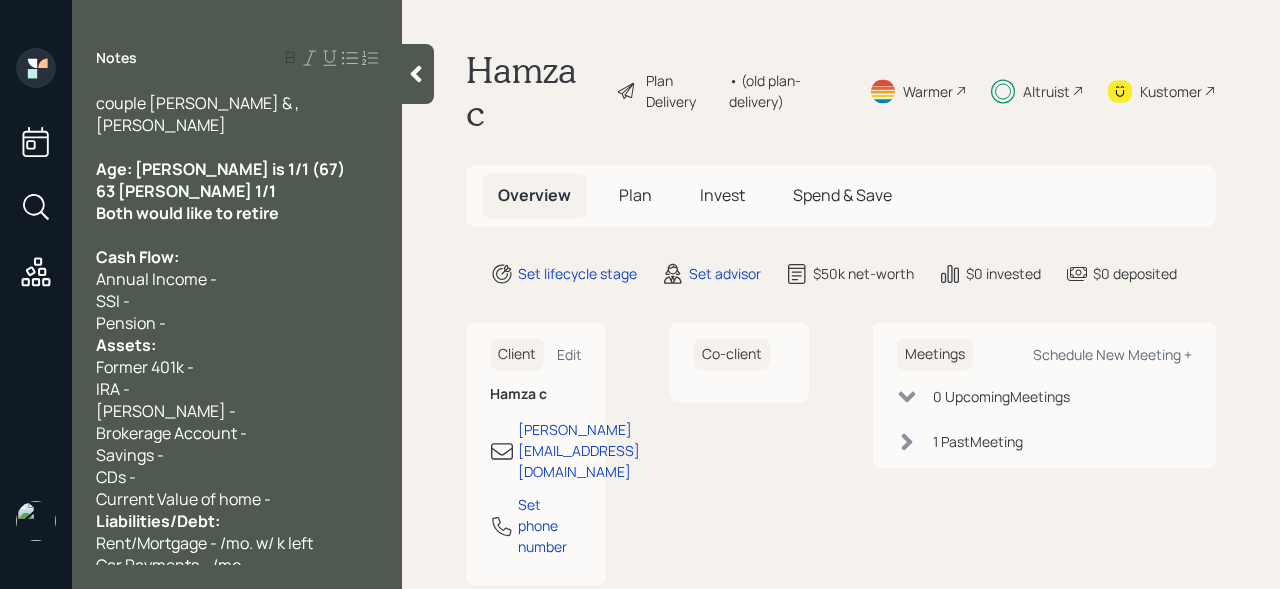 click on "63 Mary 1/1" at bounding box center [237, 191] 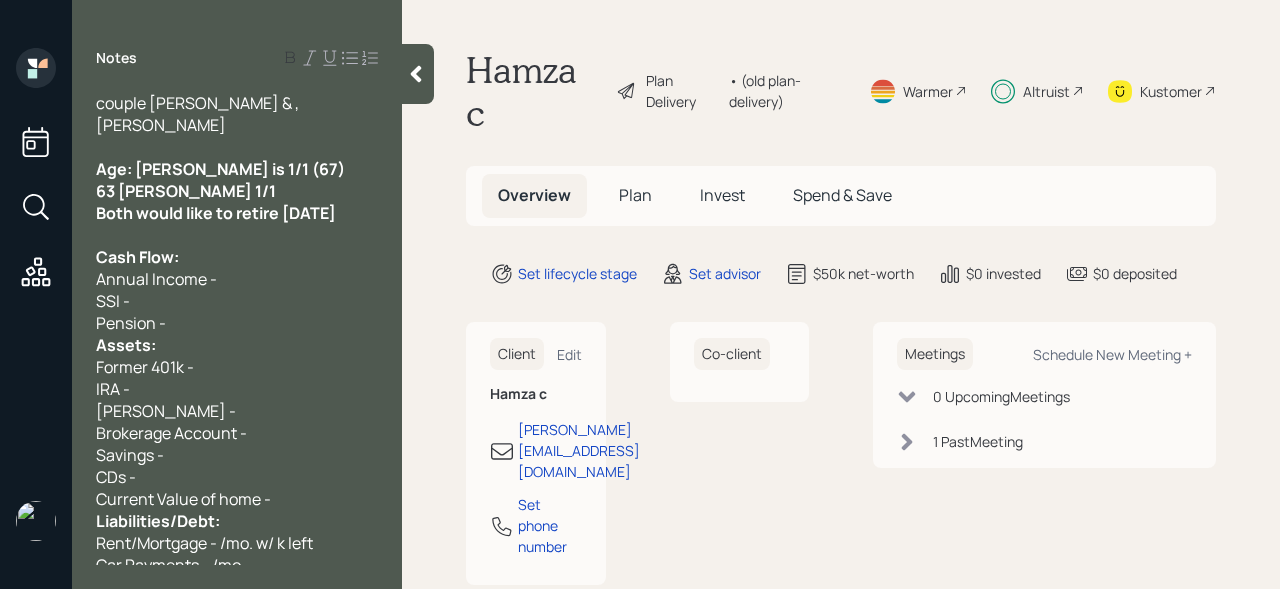 drag, startPoint x: 359, startPoint y: 193, endPoint x: 72, endPoint y: 193, distance: 287 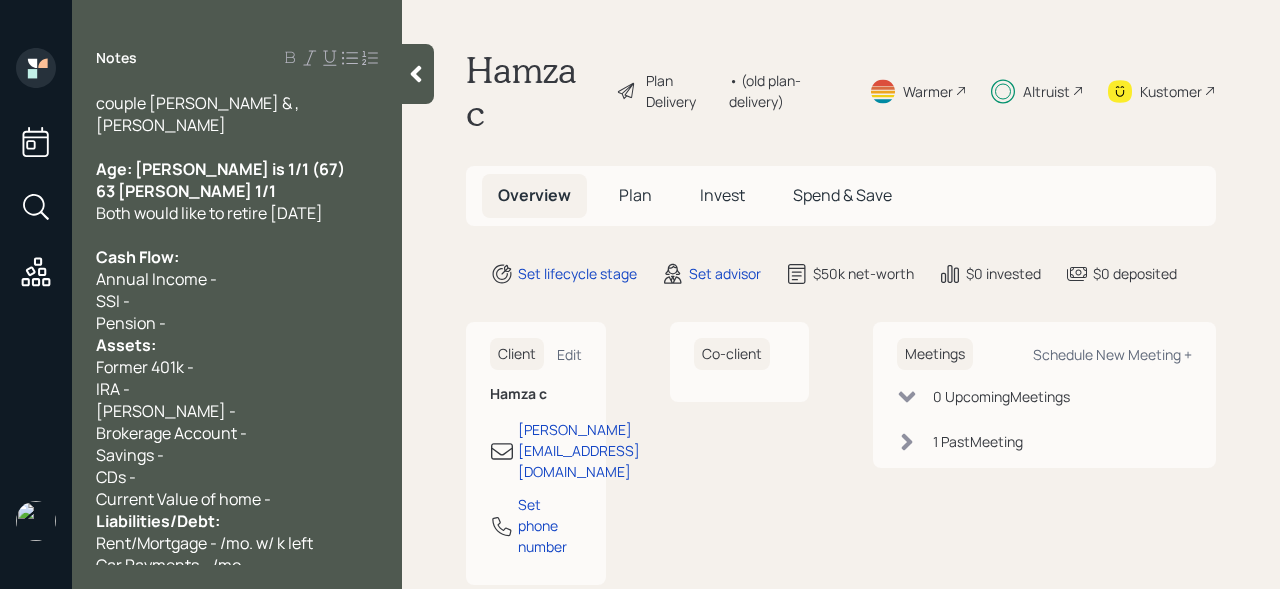 click on "SSI -" at bounding box center [237, 301] 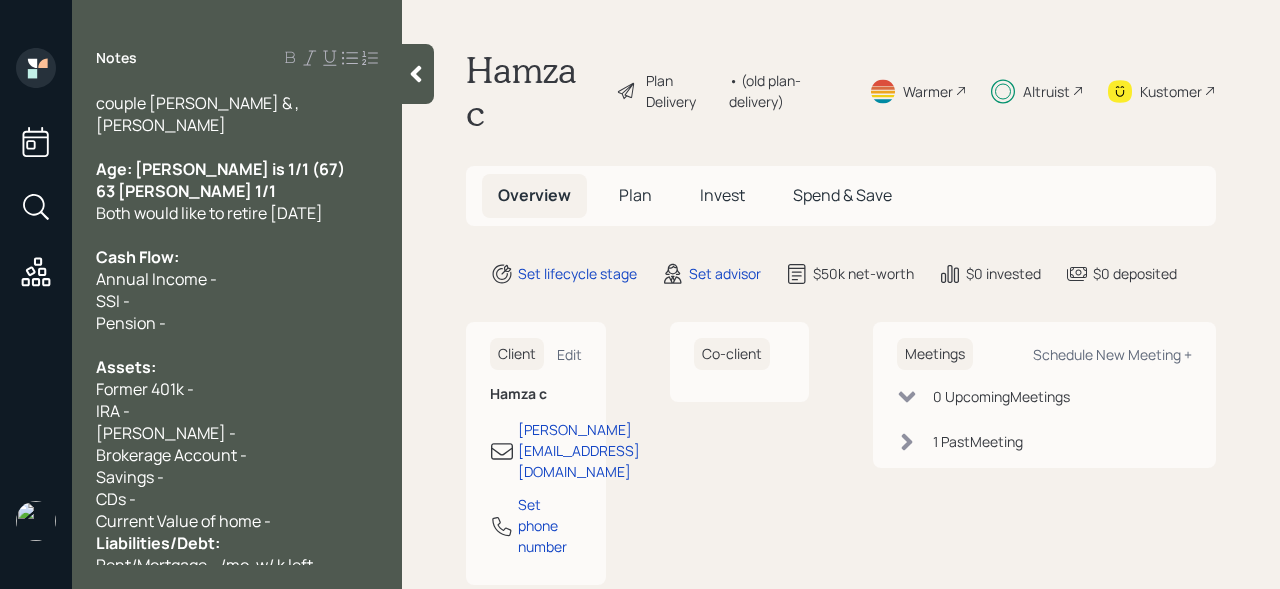 scroll, scrollTop: 76, scrollLeft: 0, axis: vertical 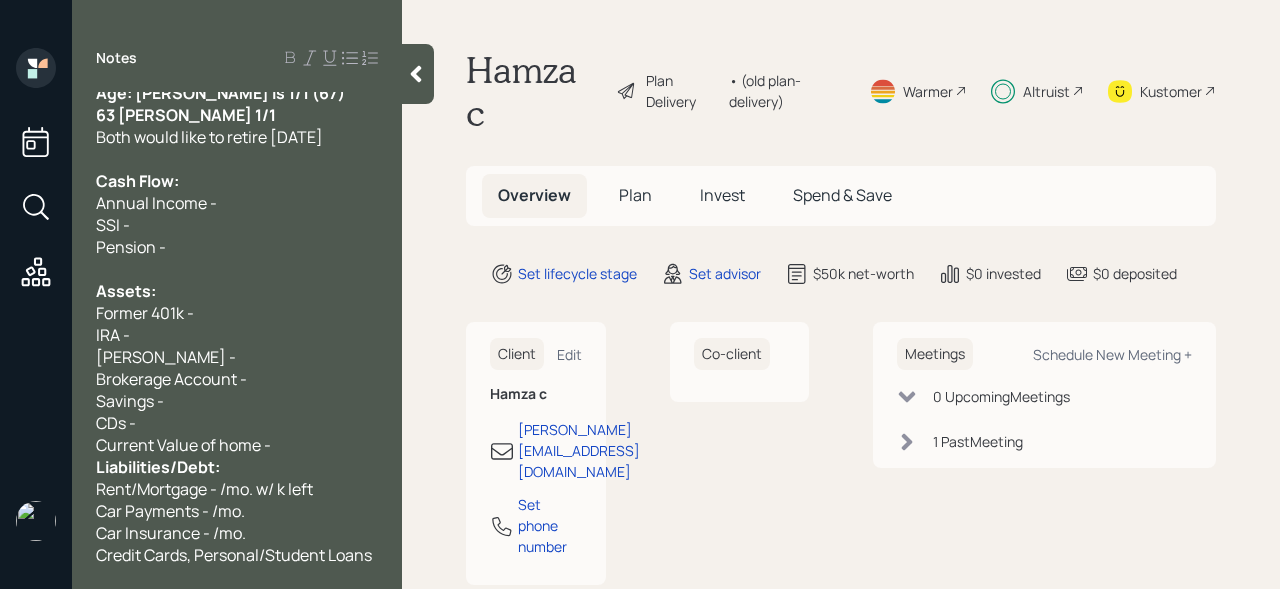 click on "Credit Cards, Personal/Student Loans - /mo." at bounding box center (237, 566) 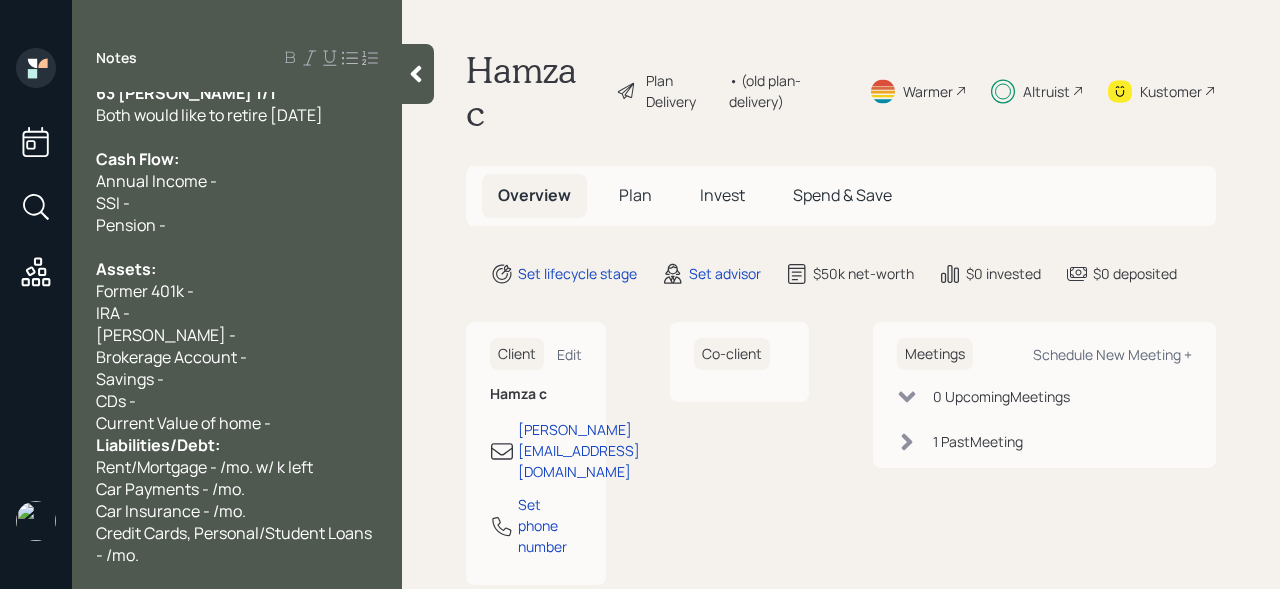 scroll, scrollTop: 120, scrollLeft: 0, axis: vertical 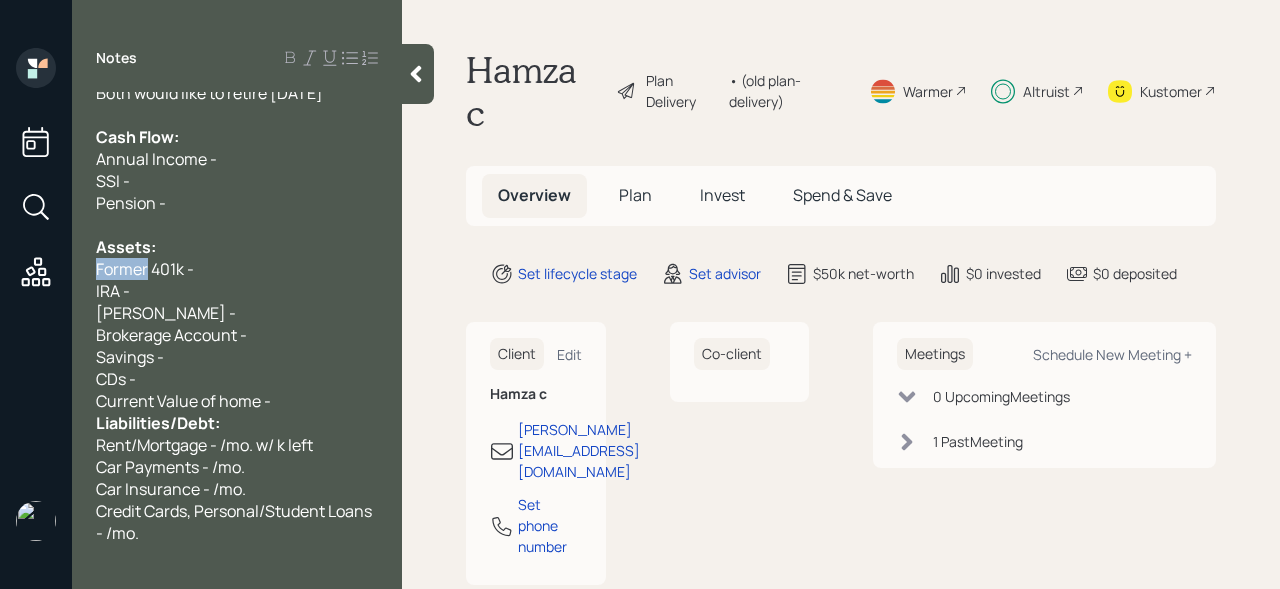 drag, startPoint x: 104, startPoint y: 246, endPoint x: 40, endPoint y: 246, distance: 64 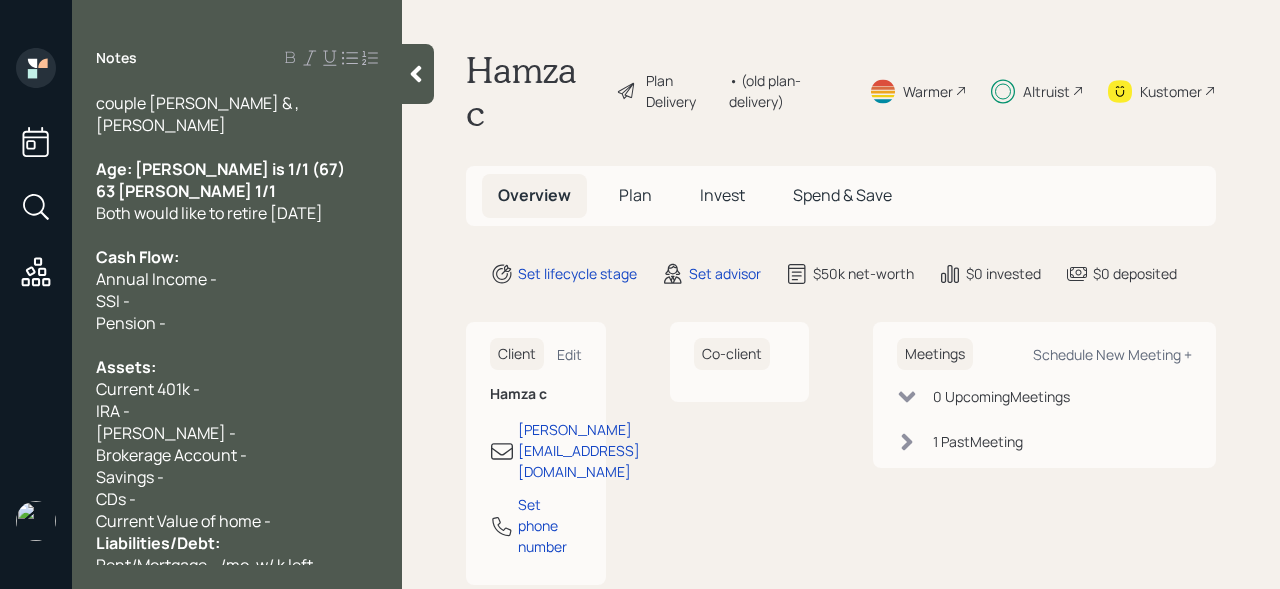 scroll, scrollTop: 0, scrollLeft: 0, axis: both 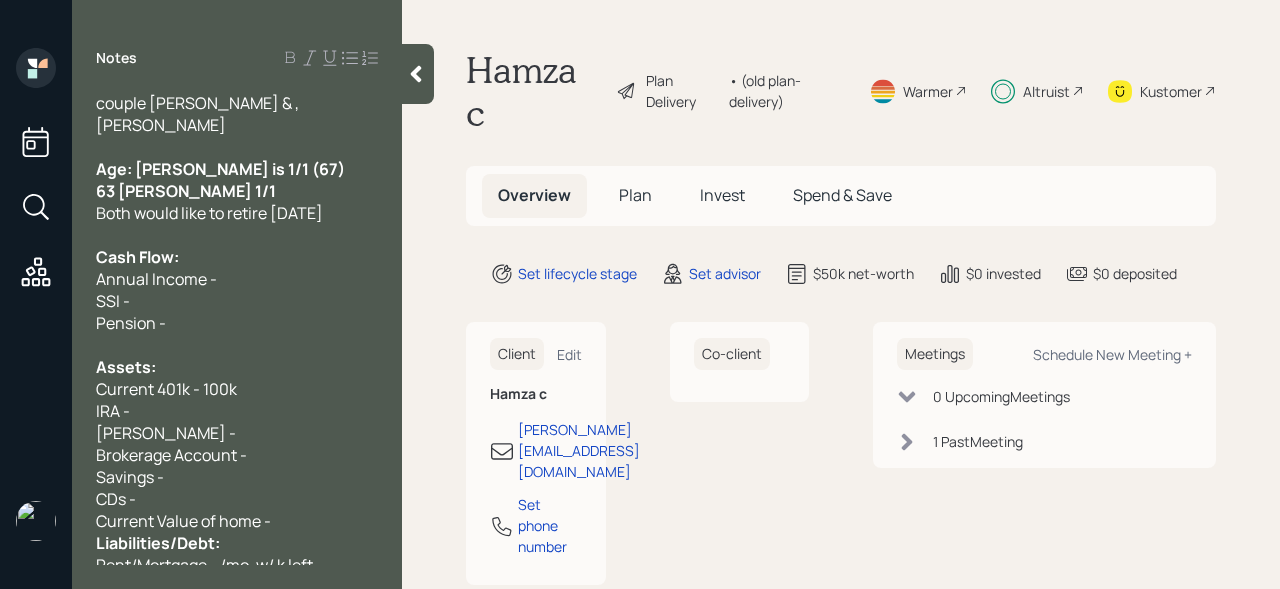 click on "Pension -" at bounding box center [237, 323] 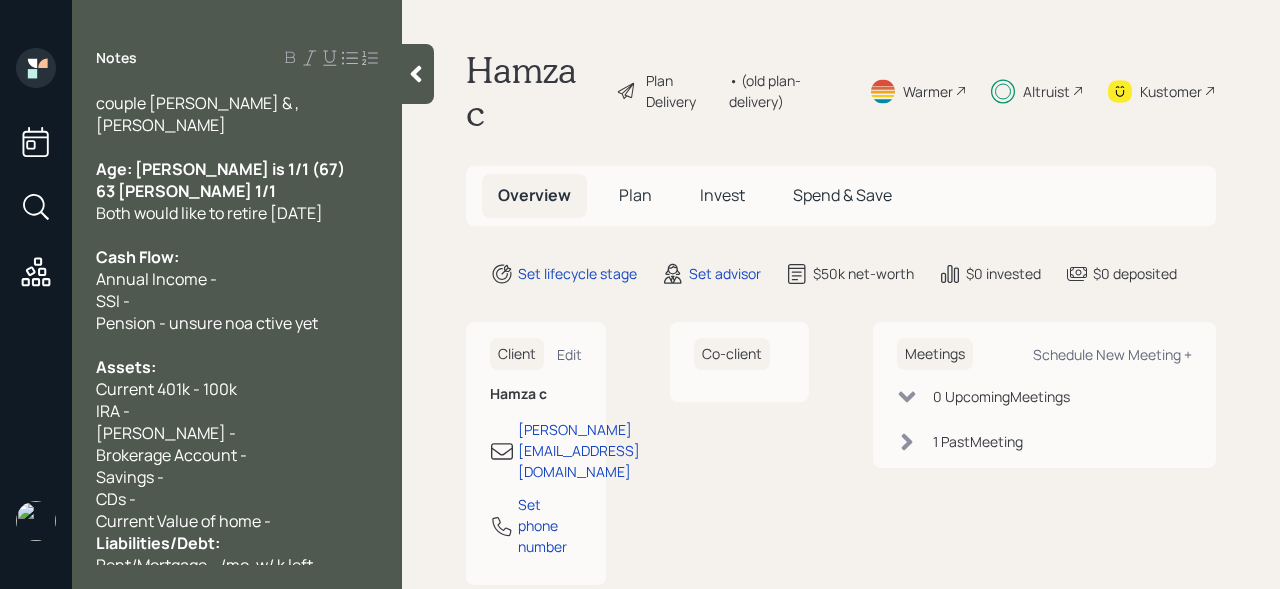 click on "Pension - unsure noa ctive yet" at bounding box center (207, 323) 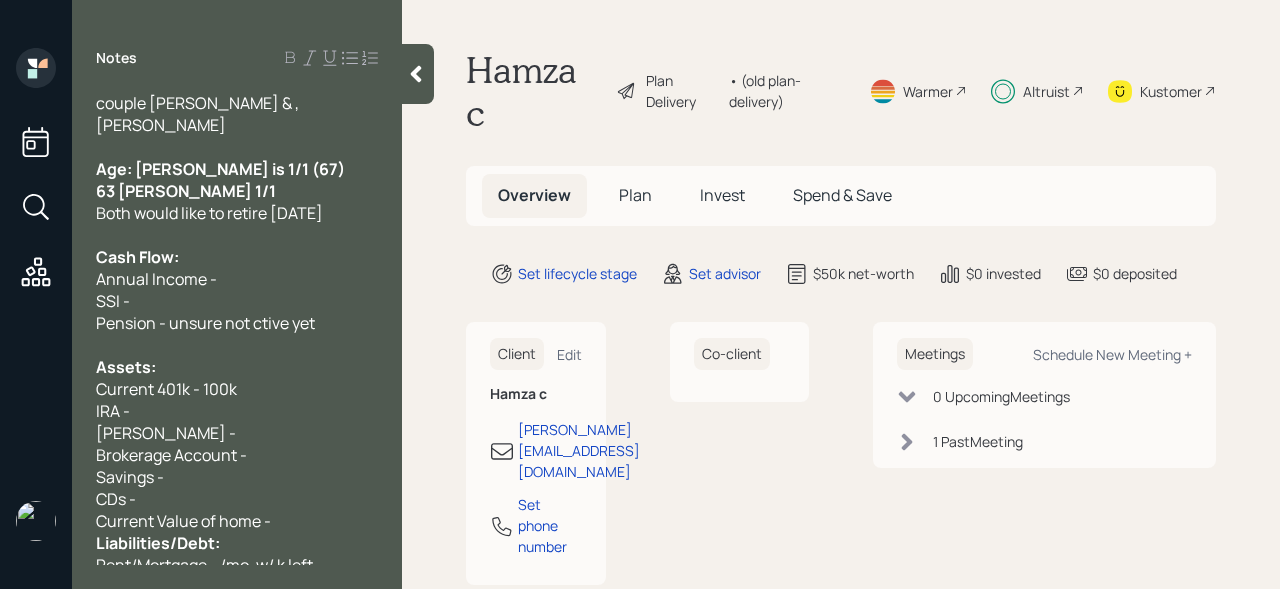 click on "Pension - unsure not ctive yet" at bounding box center (205, 323) 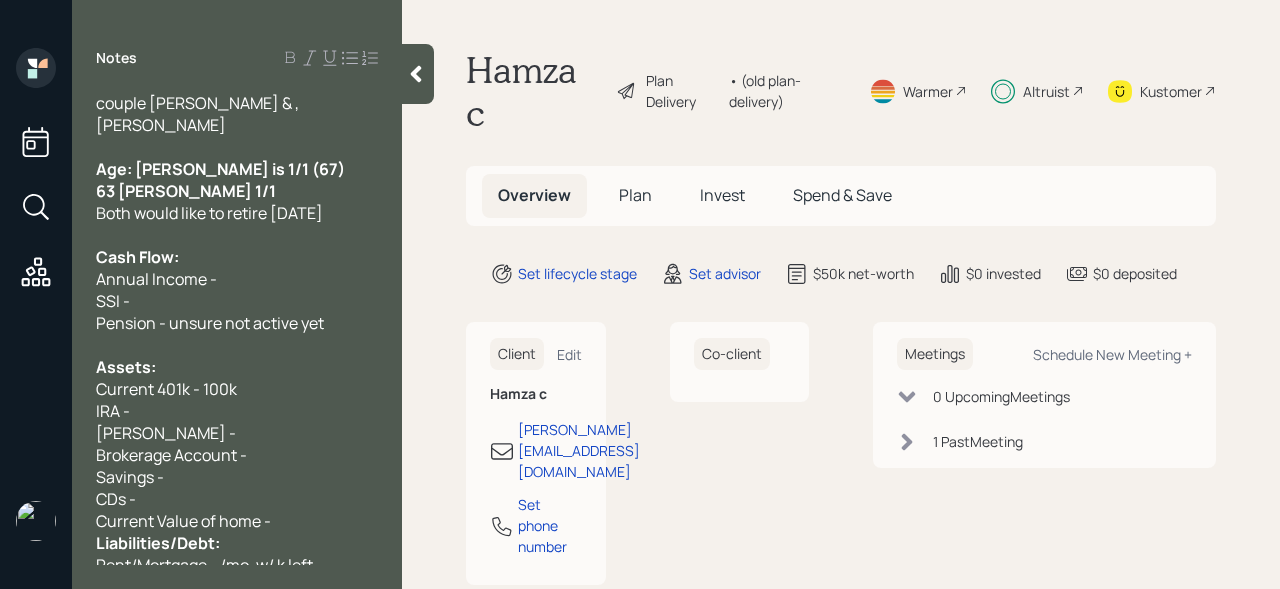 click on "Current 401k - 100k" at bounding box center [237, 389] 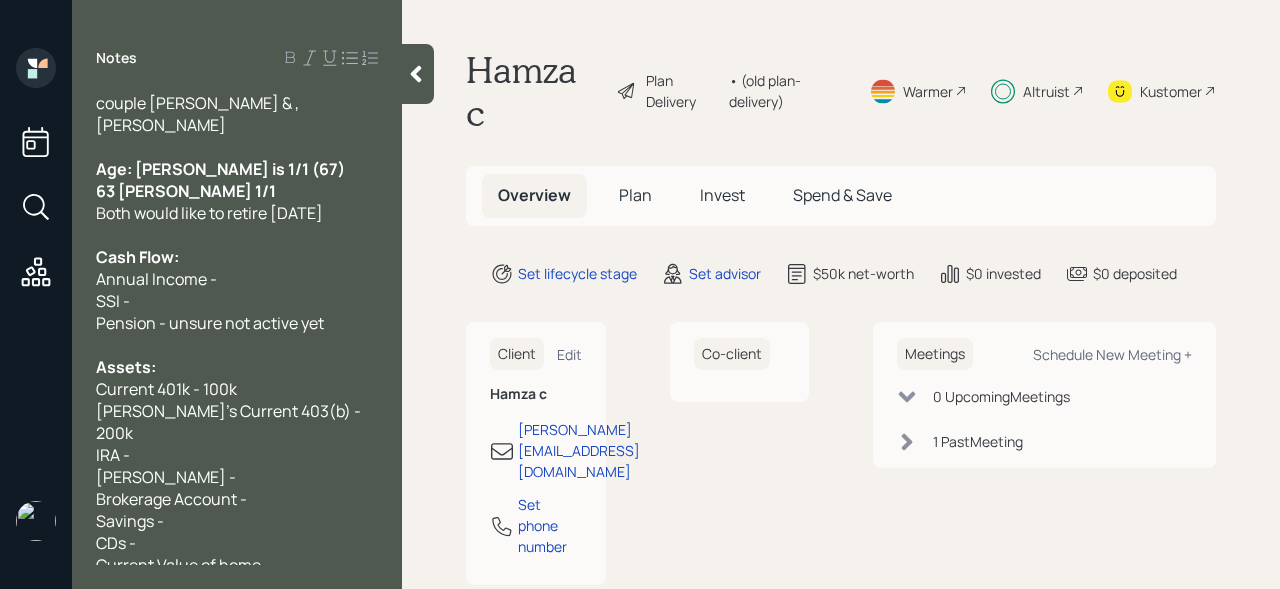 click on "Current 401k - 100k" at bounding box center (166, 389) 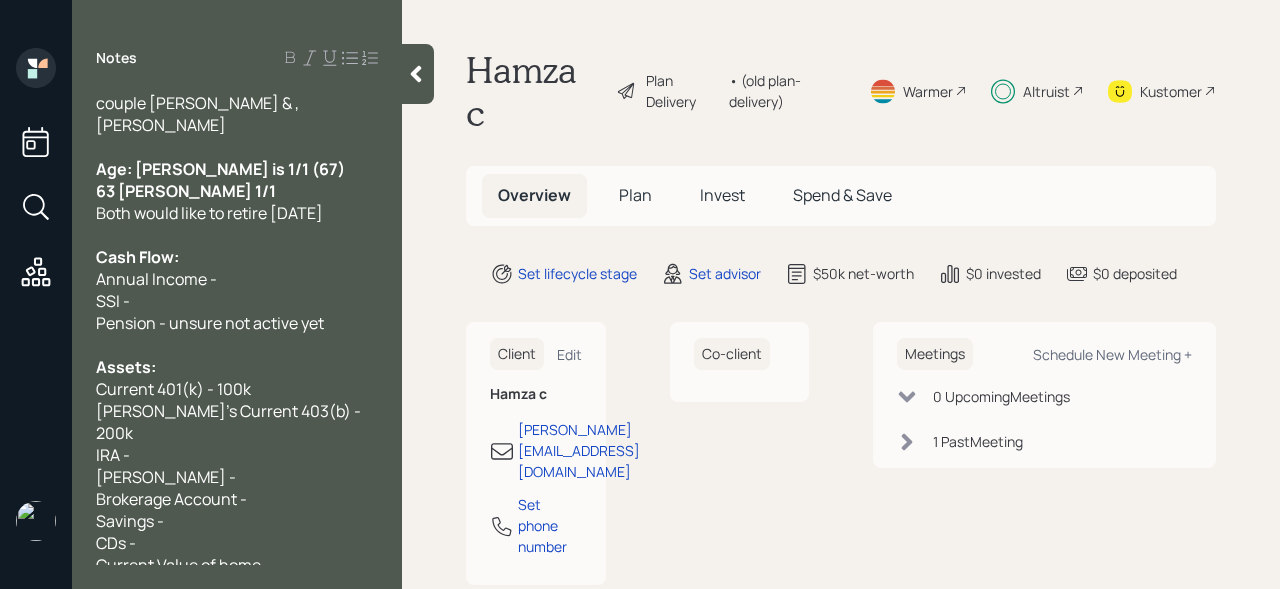 click on "IRA -" at bounding box center (237, 455) 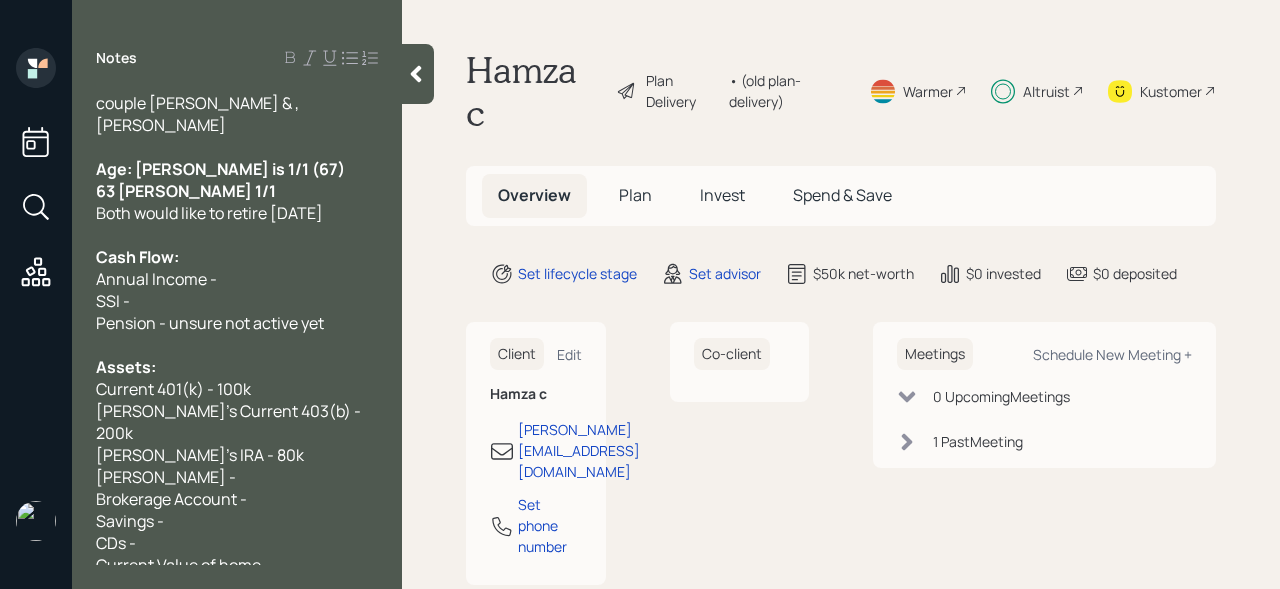 click on "Roth IRA -" at bounding box center (237, 477) 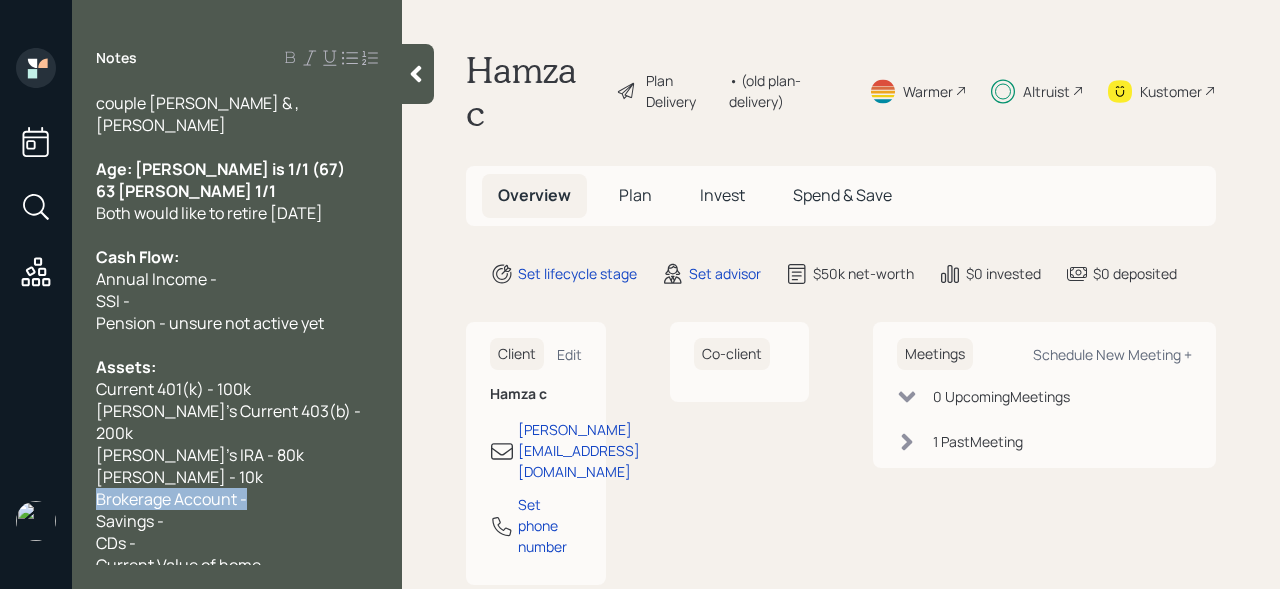 drag, startPoint x: 263, startPoint y: 451, endPoint x: 0, endPoint y: 451, distance: 263 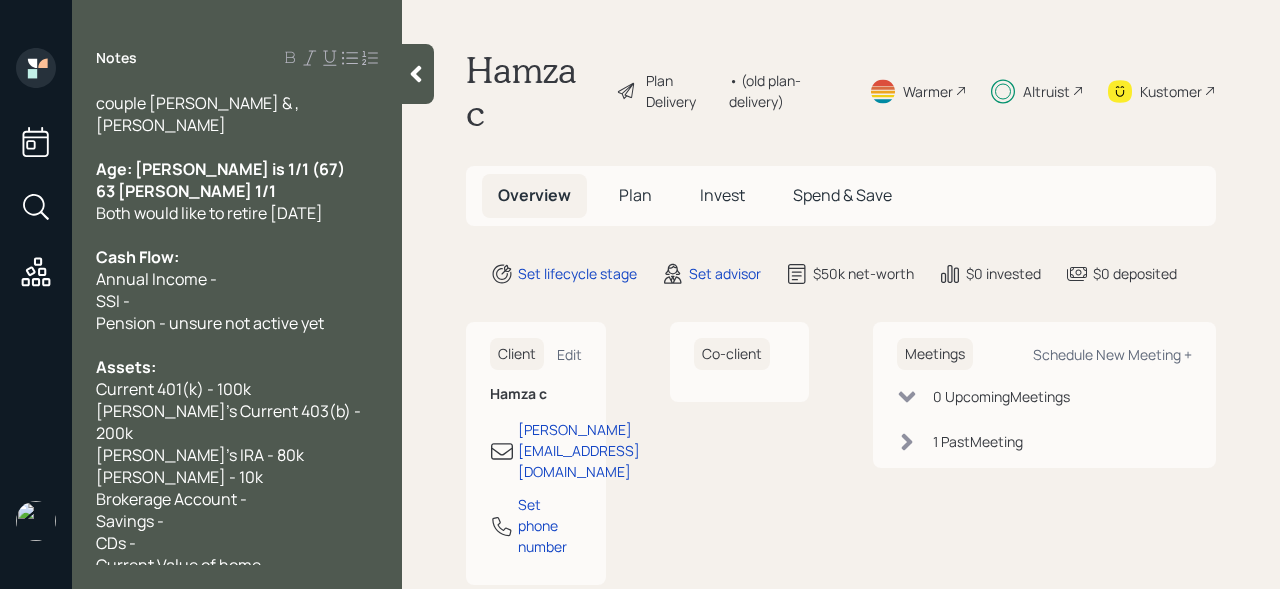 click on "Annual Income -" at bounding box center (237, 279) 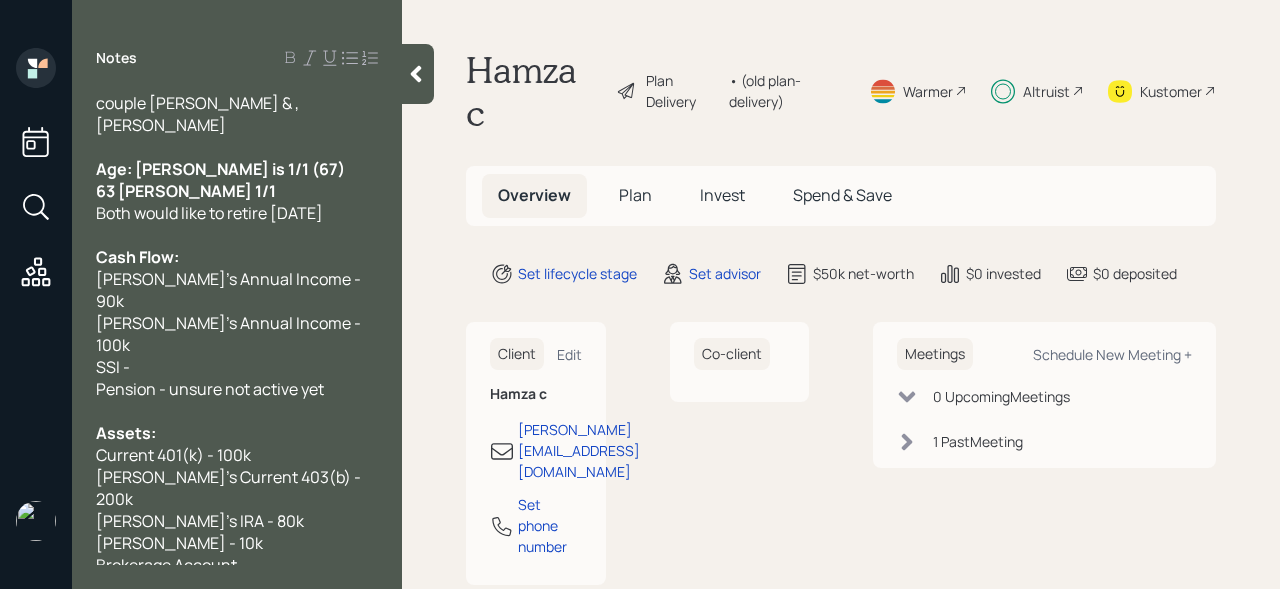 click on "Savings -" at bounding box center [237, 587] 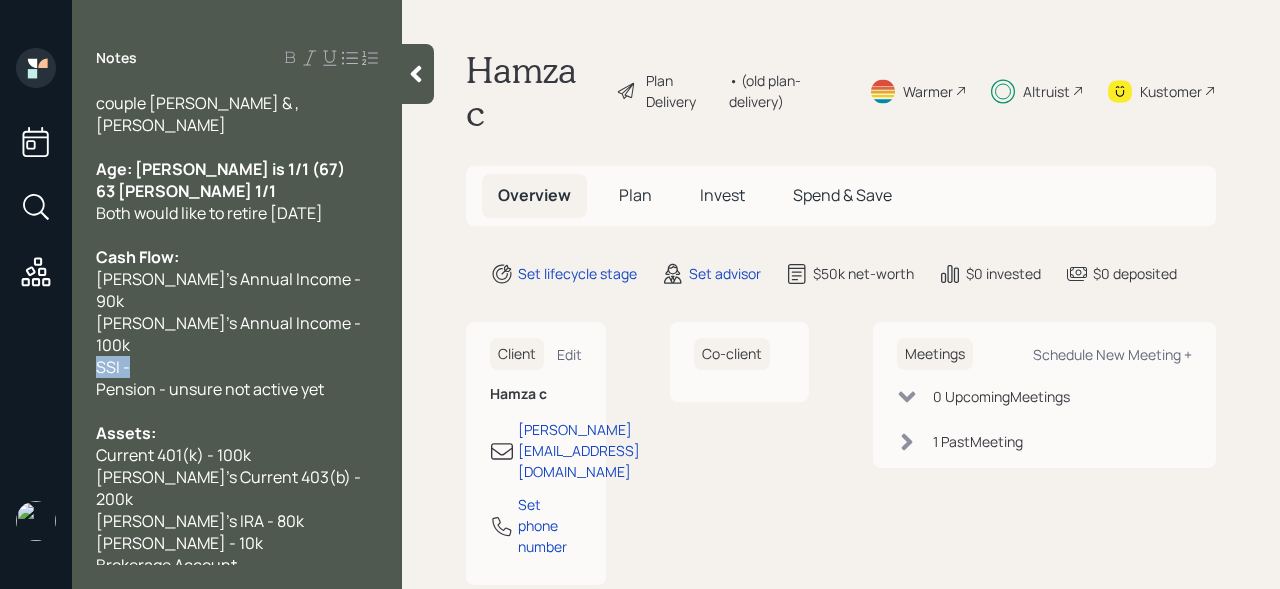 drag, startPoint x: 304, startPoint y: 290, endPoint x: 0, endPoint y: 290, distance: 304 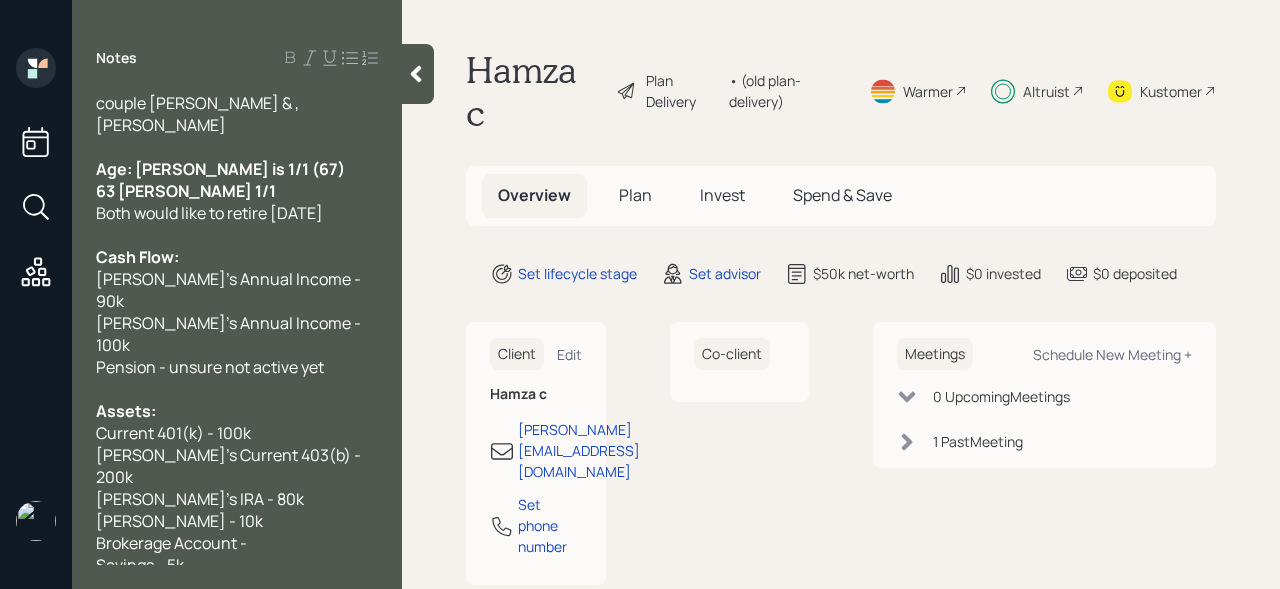 click on "Pension - unsure not active yet" at bounding box center [210, 367] 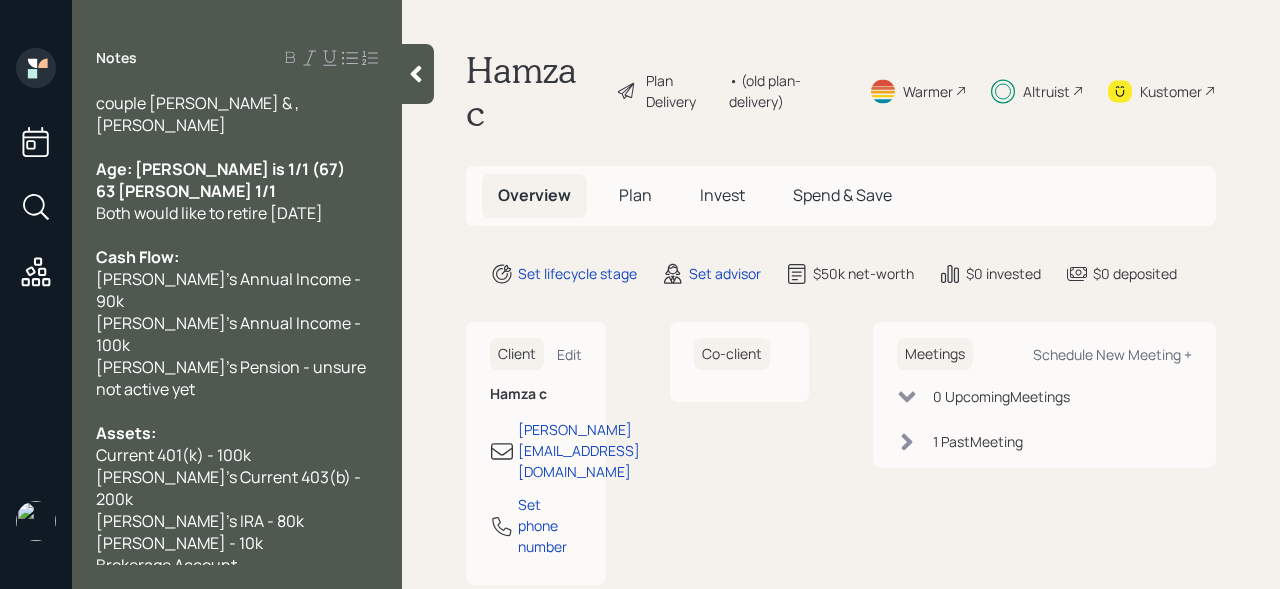 click on "Brokerage Account -" at bounding box center [237, 565] 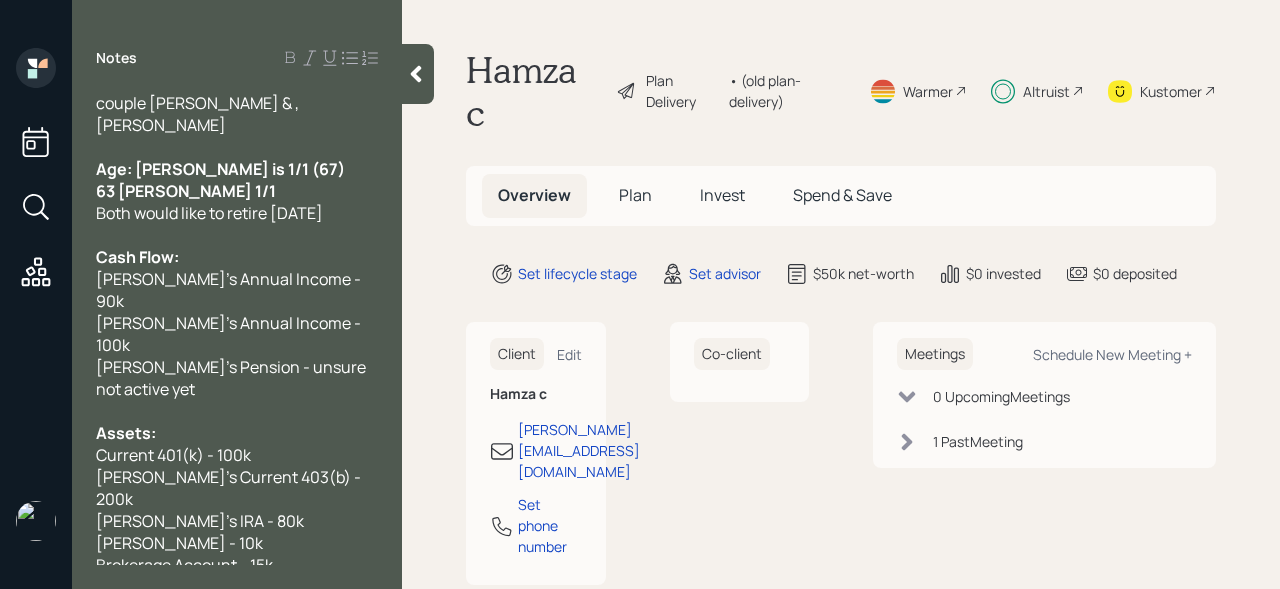 scroll, scrollTop: 142, scrollLeft: 0, axis: vertical 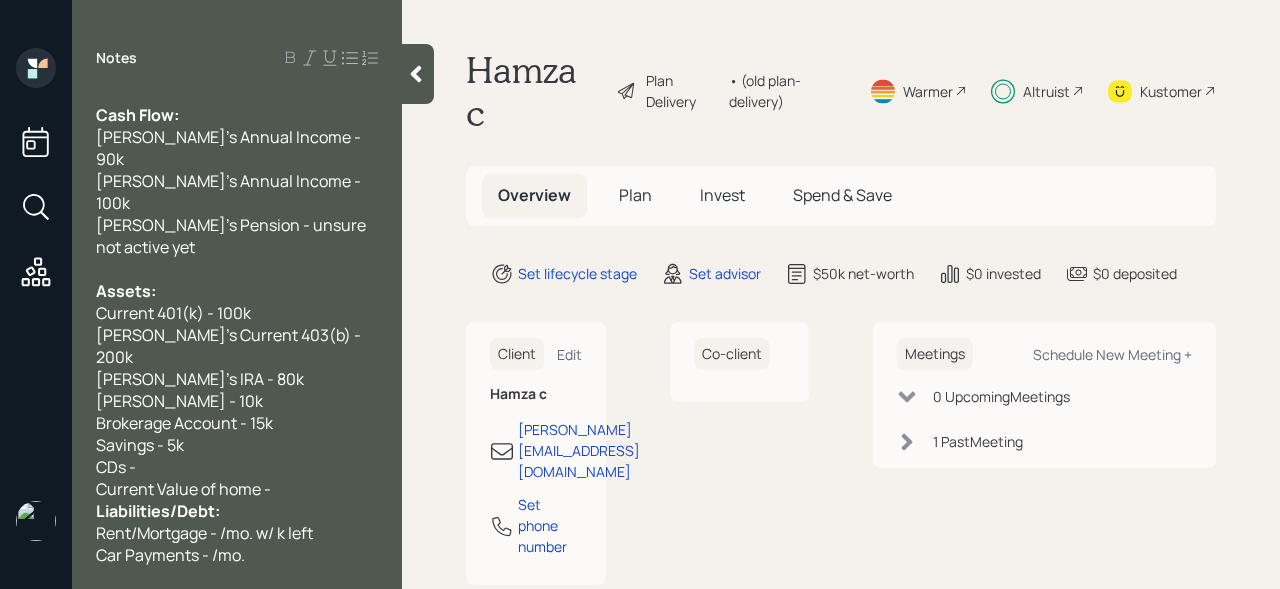 click on "Current Value of home -" at bounding box center [237, 489] 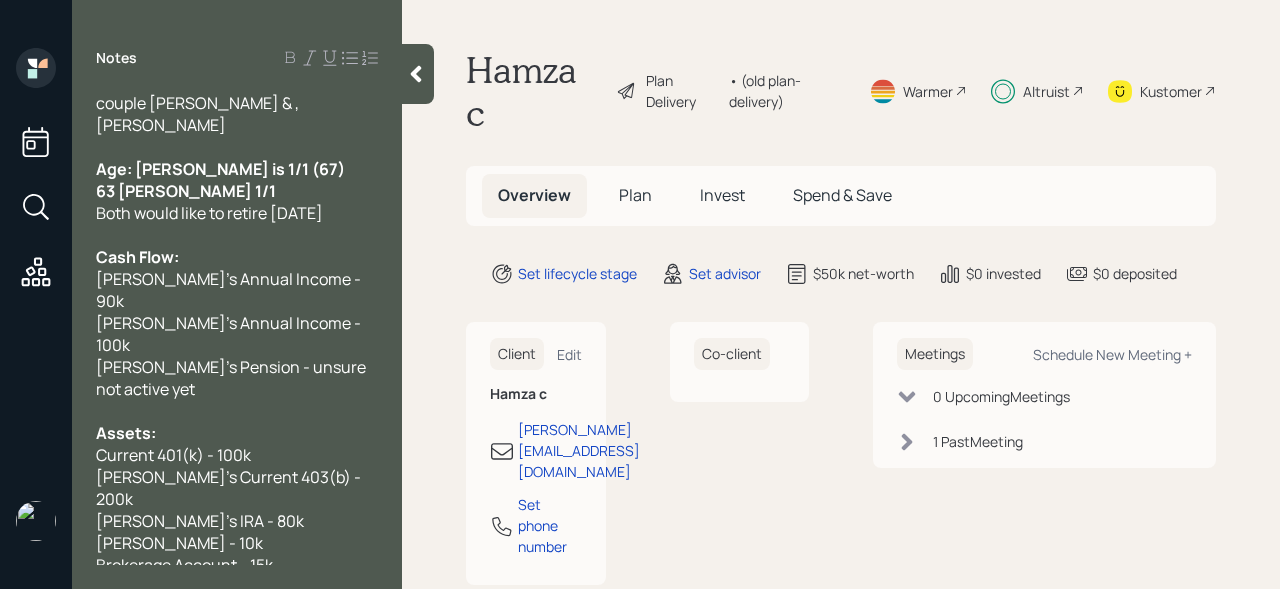 scroll, scrollTop: 164, scrollLeft: 0, axis: vertical 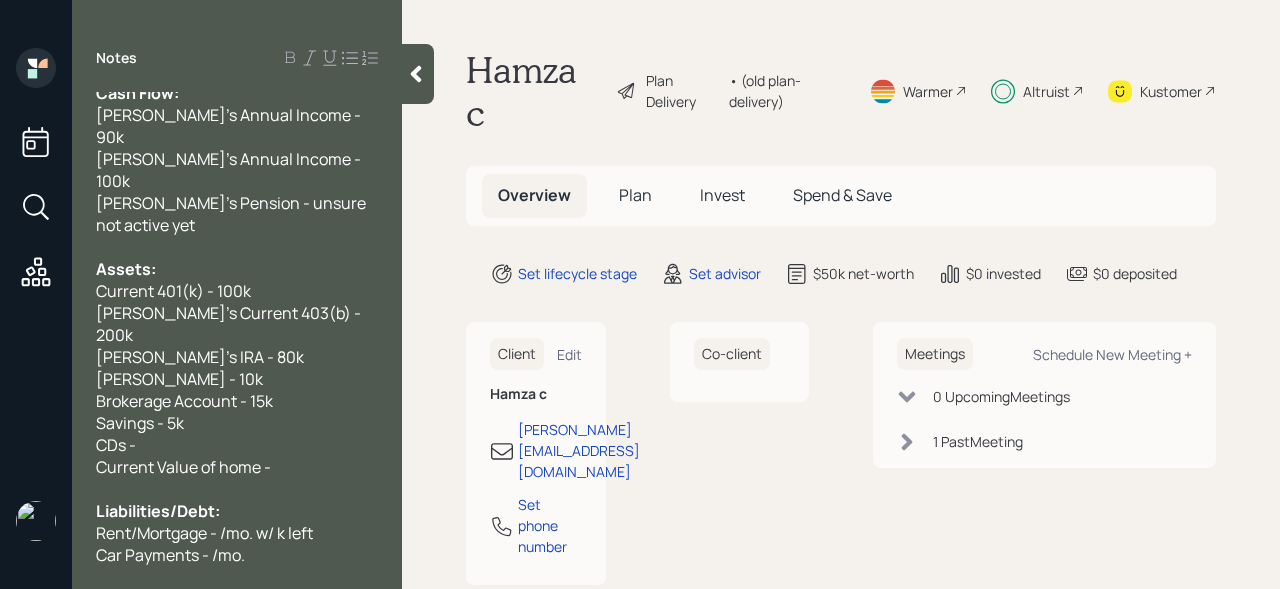 click on "Credit Cards, Personal/Student Loans - /mo." at bounding box center [237, 610] 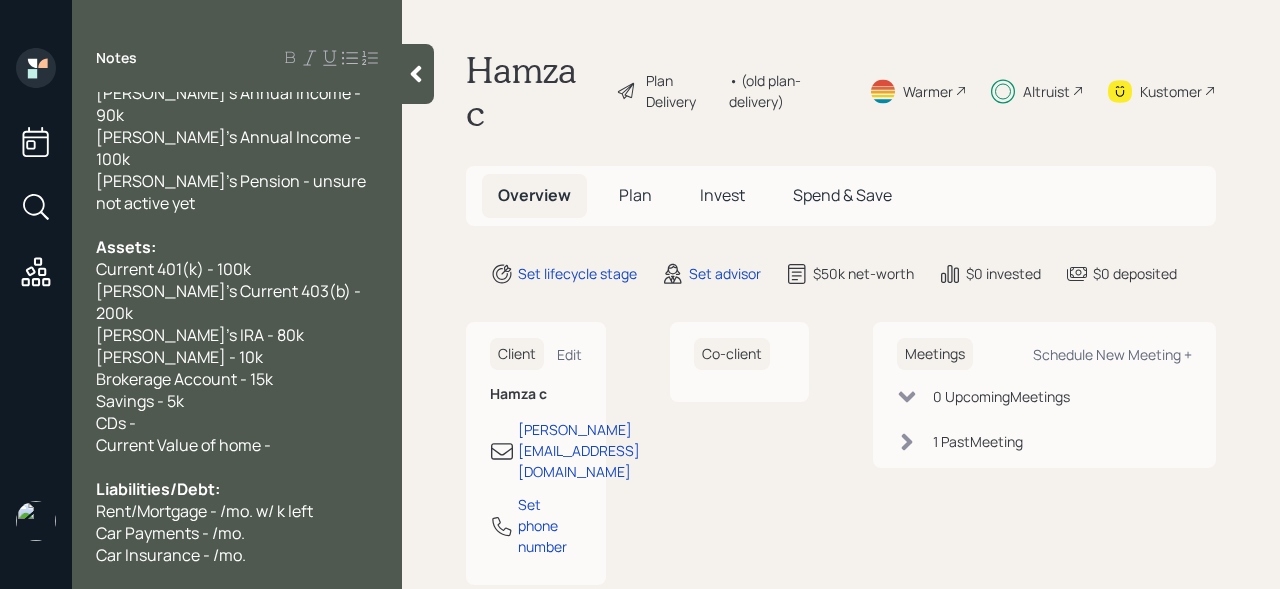 scroll, scrollTop: 197, scrollLeft: 0, axis: vertical 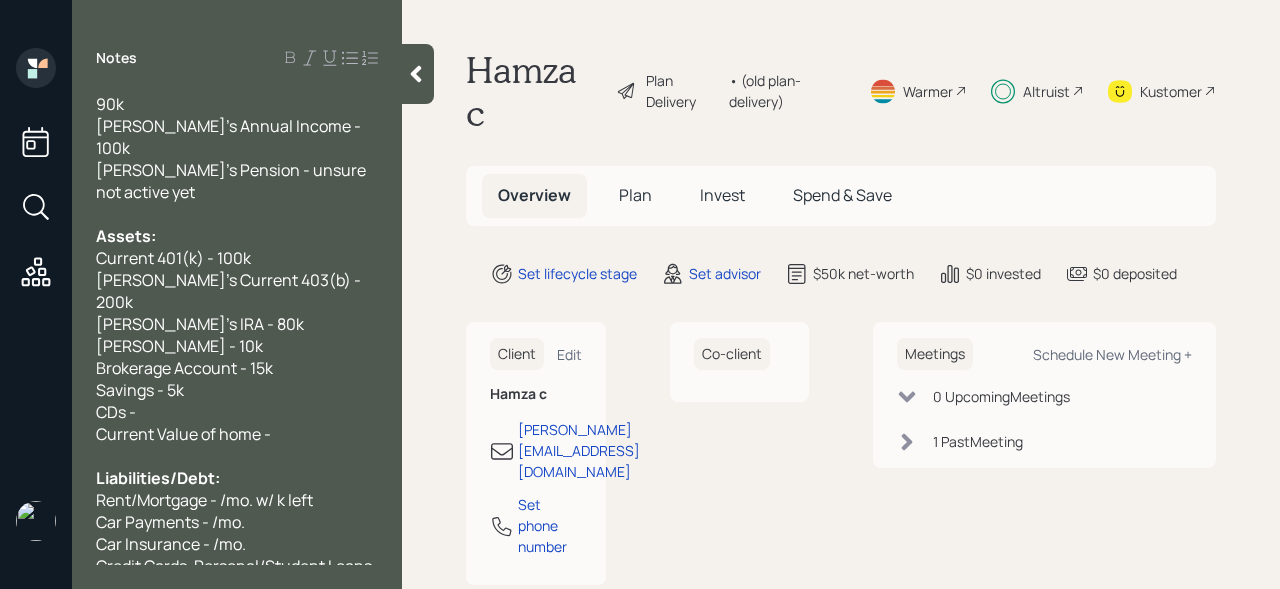 click on "Mary gets 3.5k" at bounding box center [195, 632] 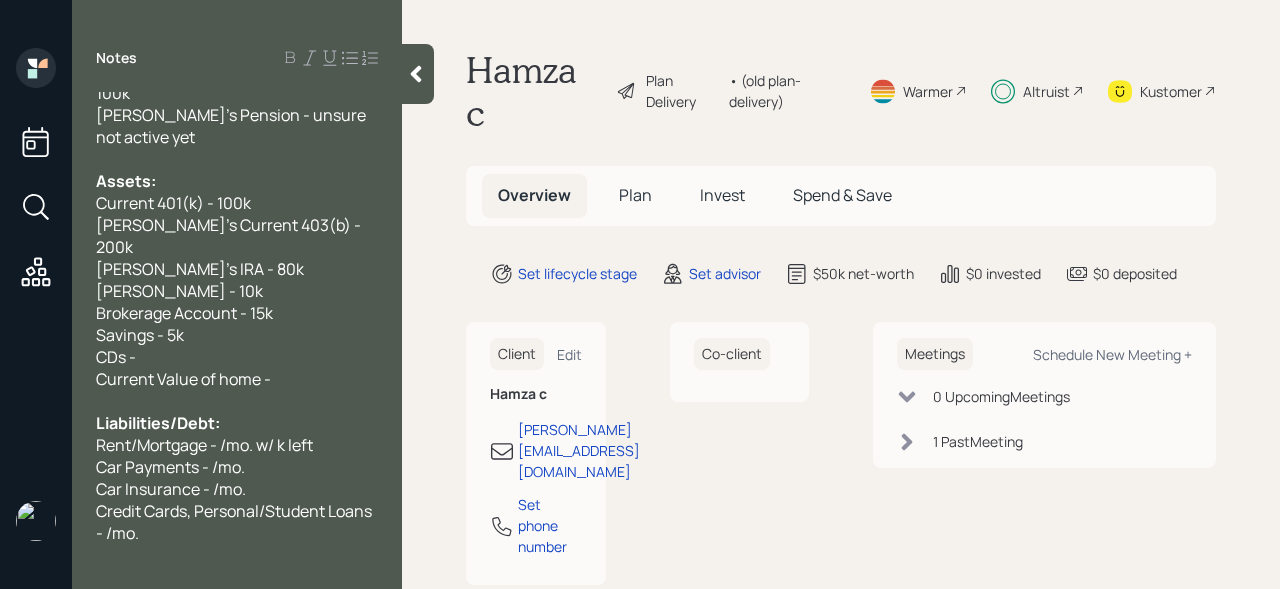 drag, startPoint x: 183, startPoint y: 519, endPoint x: 88, endPoint y: 473, distance: 105.550934 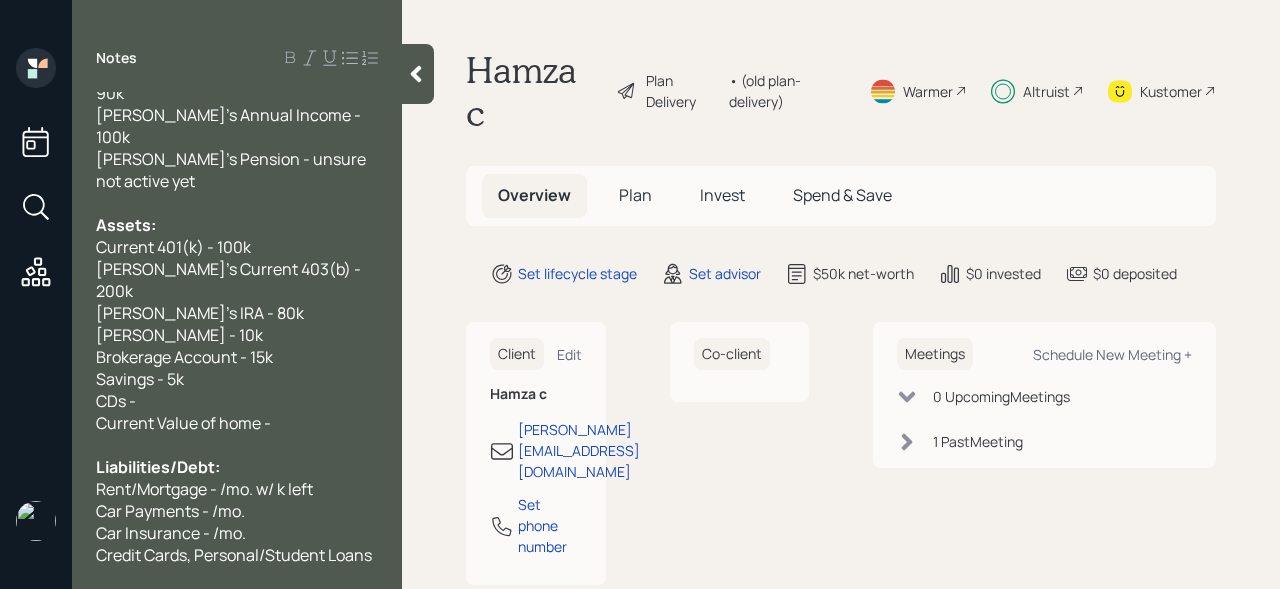 scroll, scrollTop: 0, scrollLeft: 0, axis: both 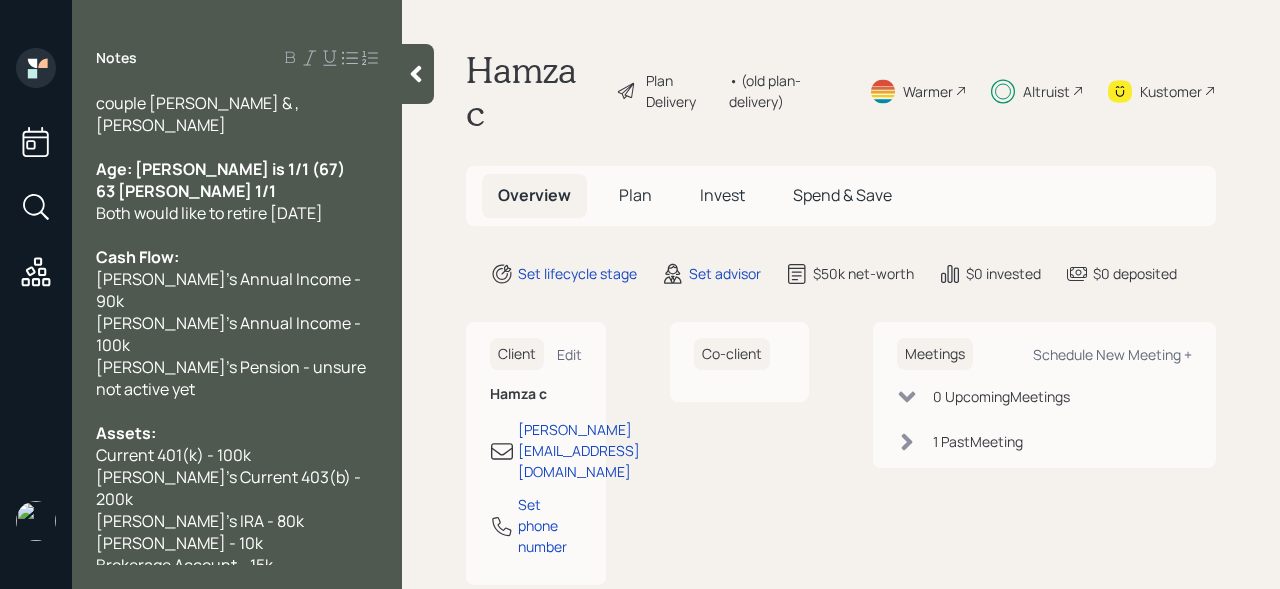 click on "Bob's Annual Income - 90k" at bounding box center [230, 290] 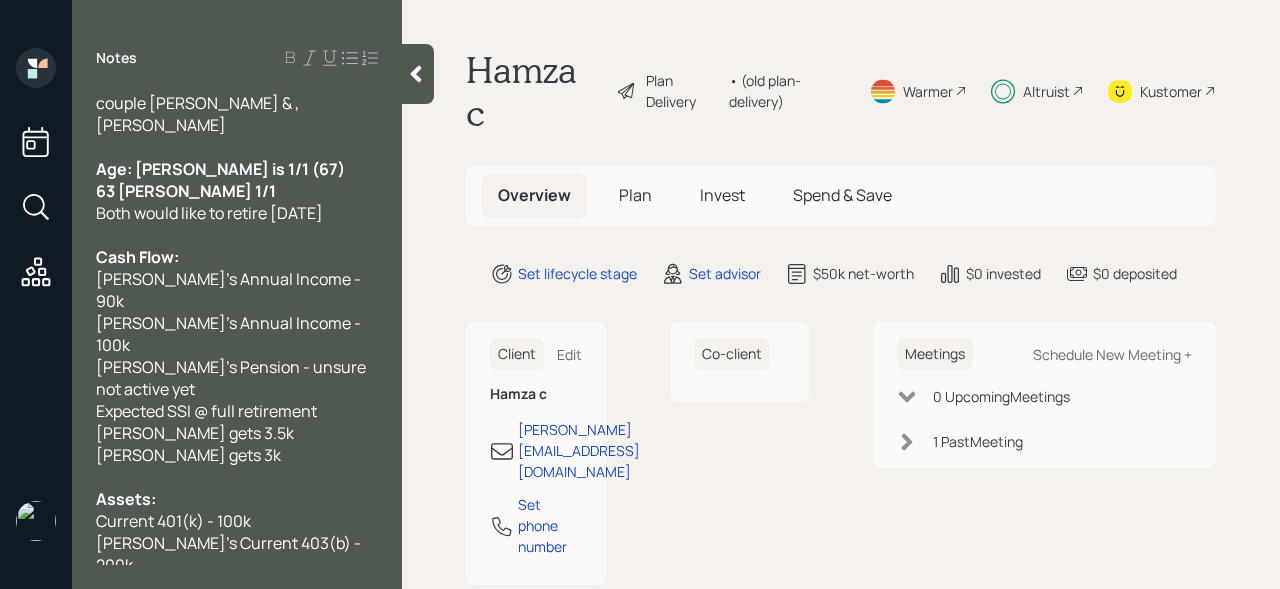click on "Expected SSI @ full retirement" at bounding box center [237, 411] 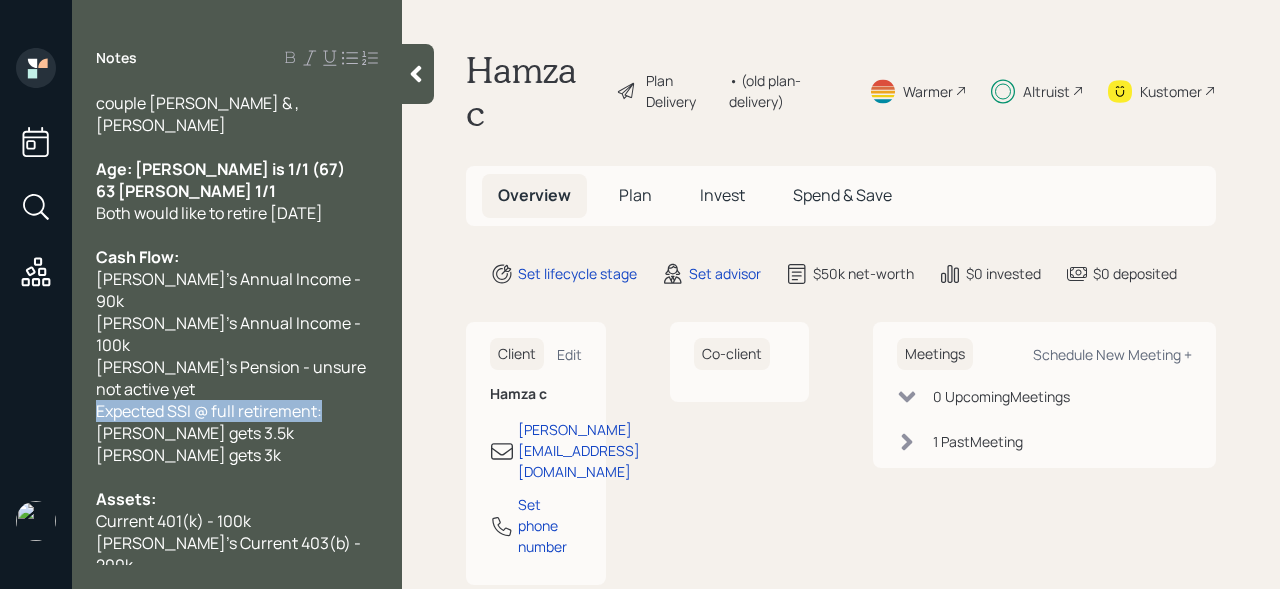 drag, startPoint x: 329, startPoint y: 323, endPoint x: 0, endPoint y: 323, distance: 329 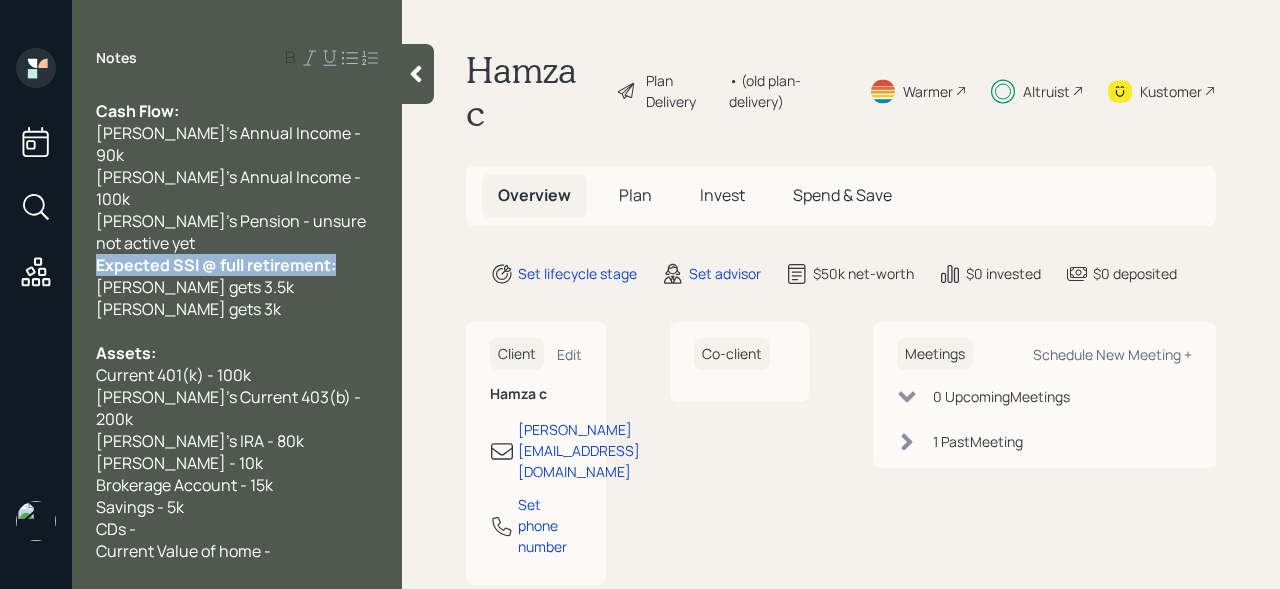 scroll, scrollTop: 162, scrollLeft: 0, axis: vertical 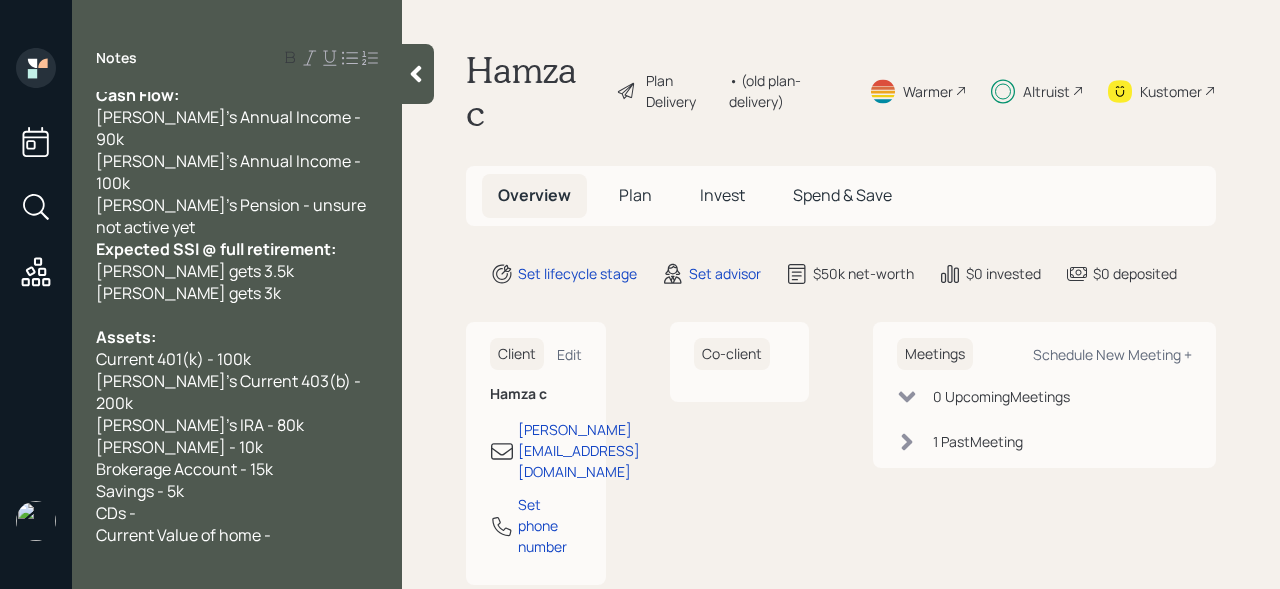 click on "CDs -" at bounding box center [237, 513] 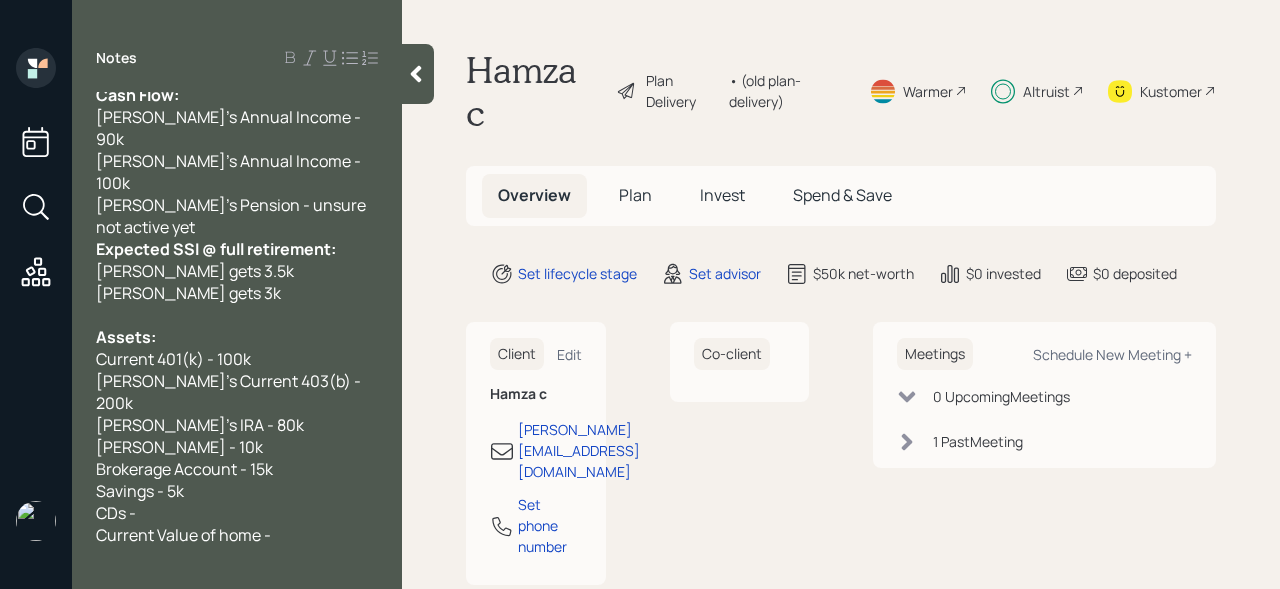 click on "Current Value of home -" at bounding box center (237, 535) 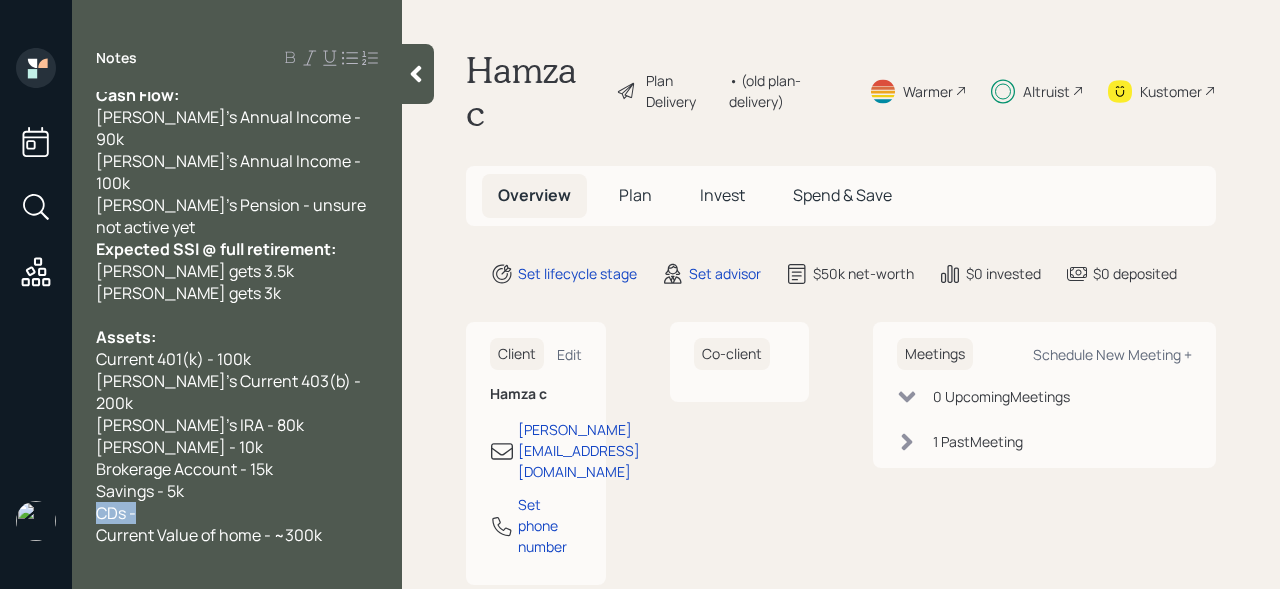 drag, startPoint x: 221, startPoint y: 411, endPoint x: 0, endPoint y: 411, distance: 221 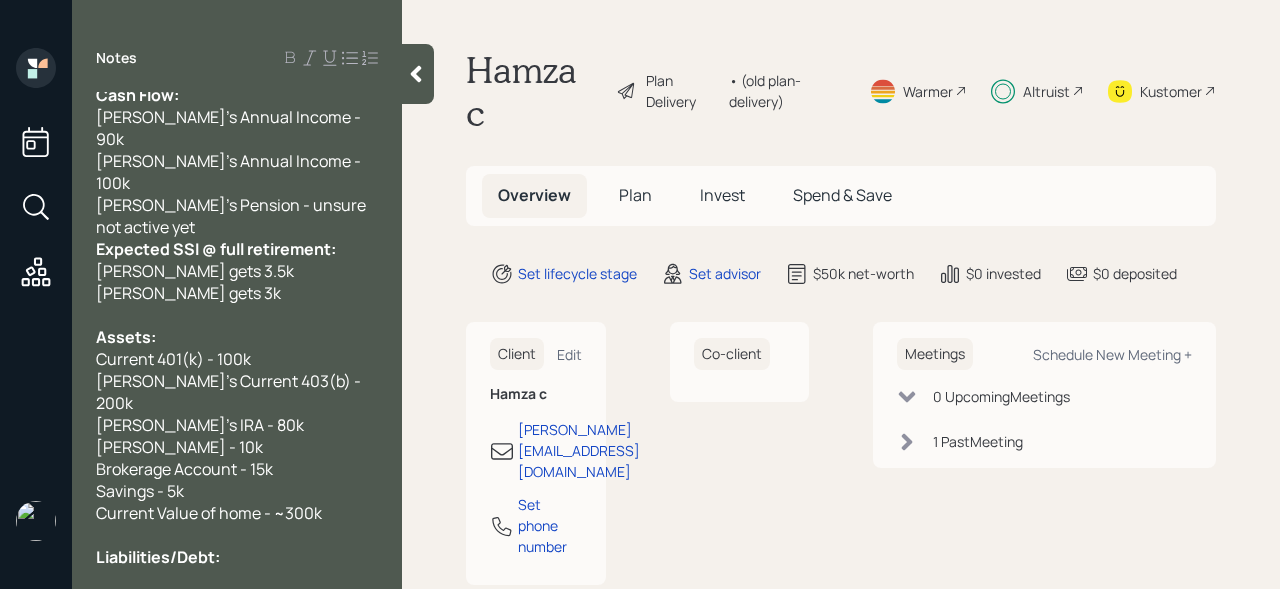 click on "Rent/Mortgage - /mo. w/ k left" at bounding box center [237, 579] 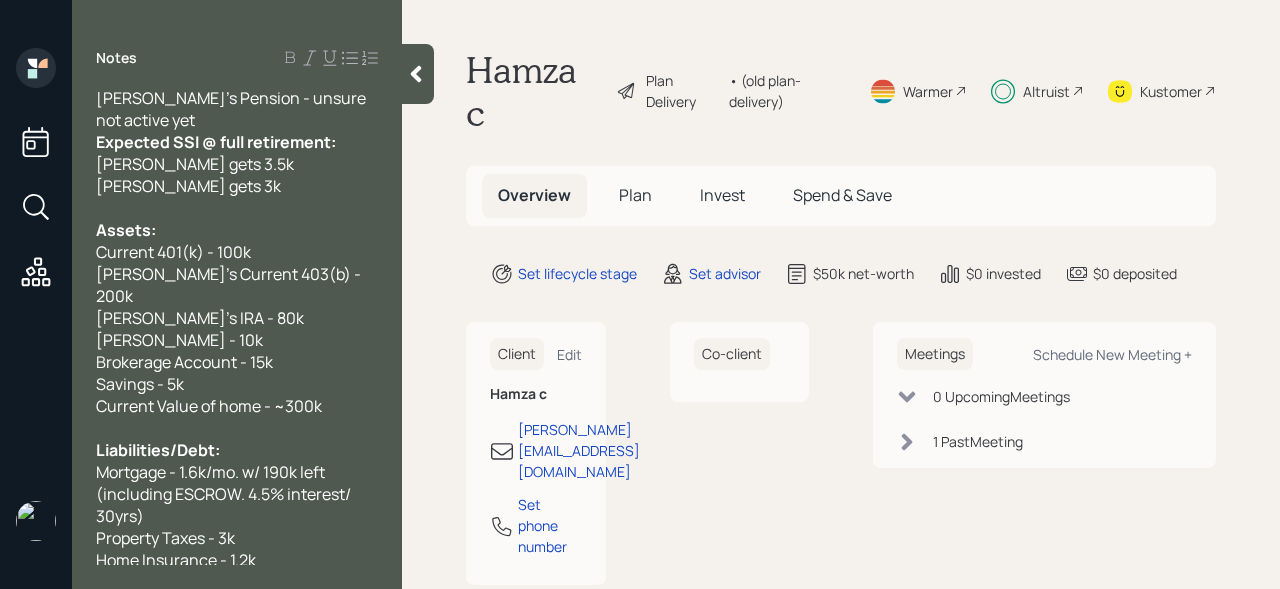 scroll, scrollTop: 276, scrollLeft: 0, axis: vertical 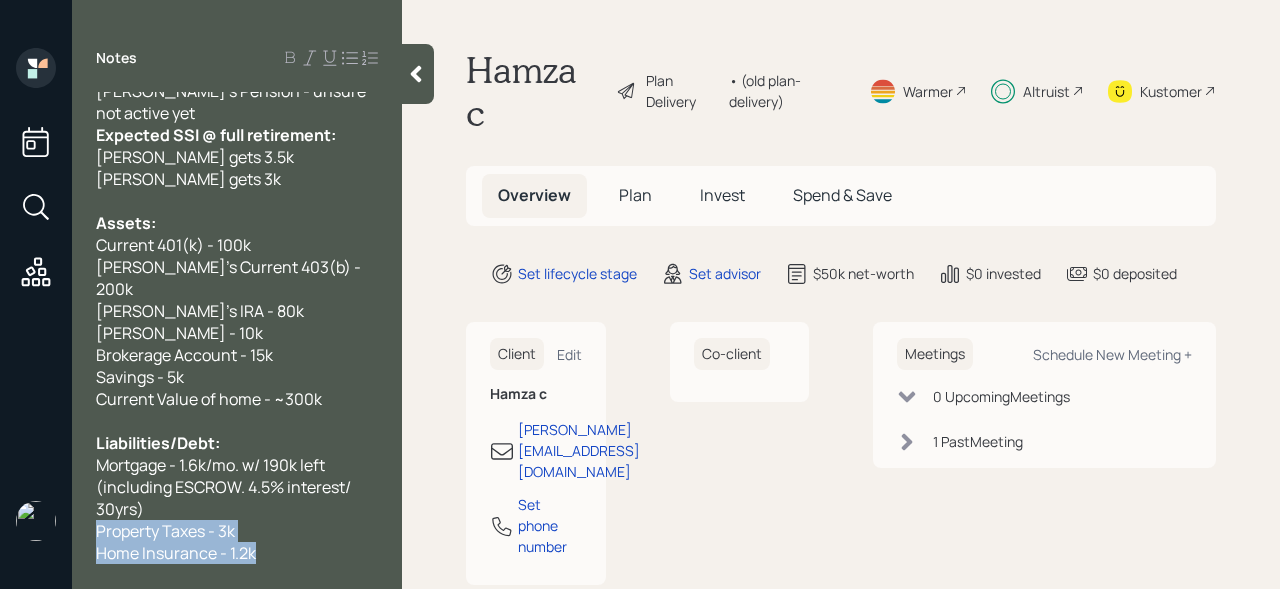 drag, startPoint x: 276, startPoint y: 450, endPoint x: 40, endPoint y: 431, distance: 236.7636 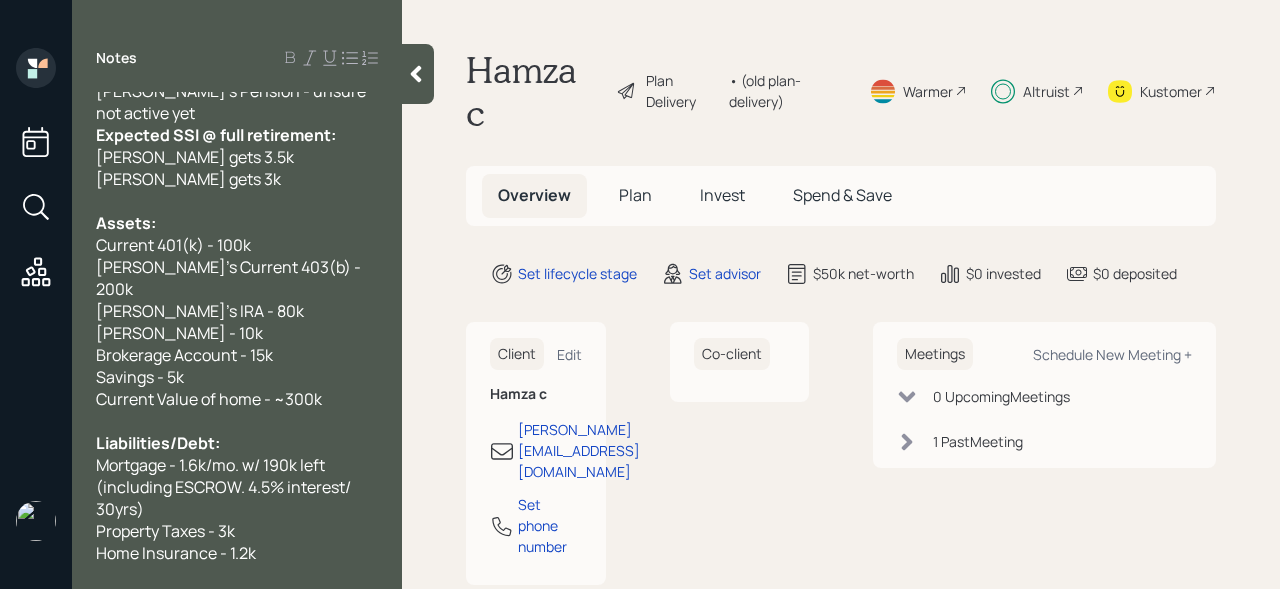 click on "Property Taxes - 3k" at bounding box center (165, 531) 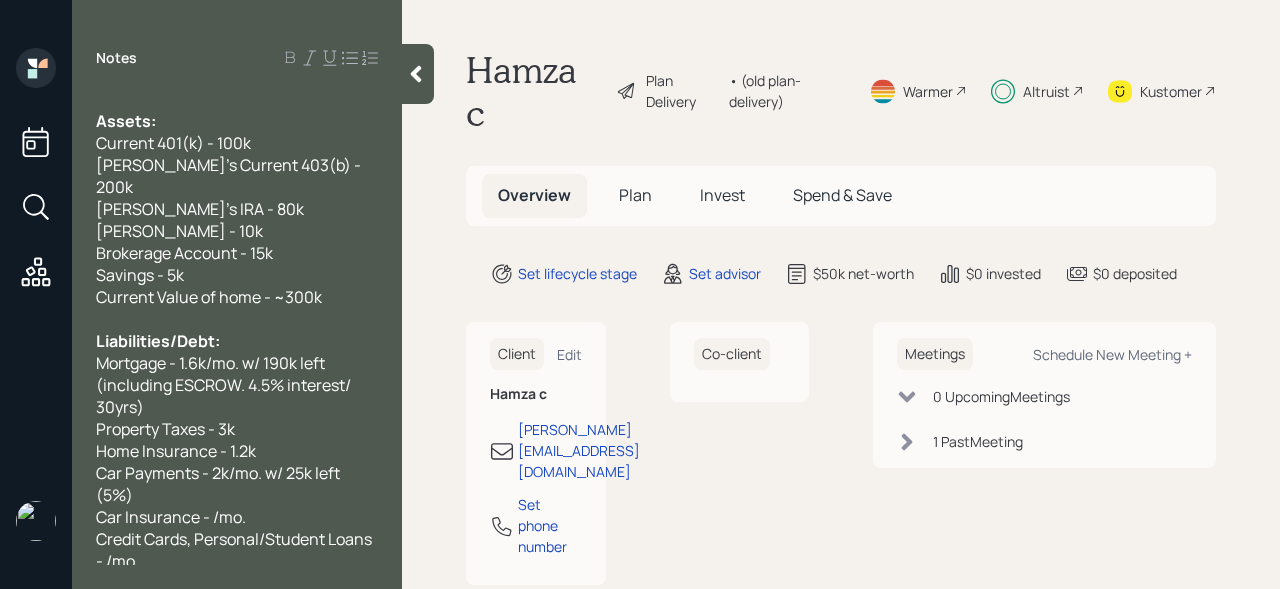 scroll, scrollTop: 384, scrollLeft: 0, axis: vertical 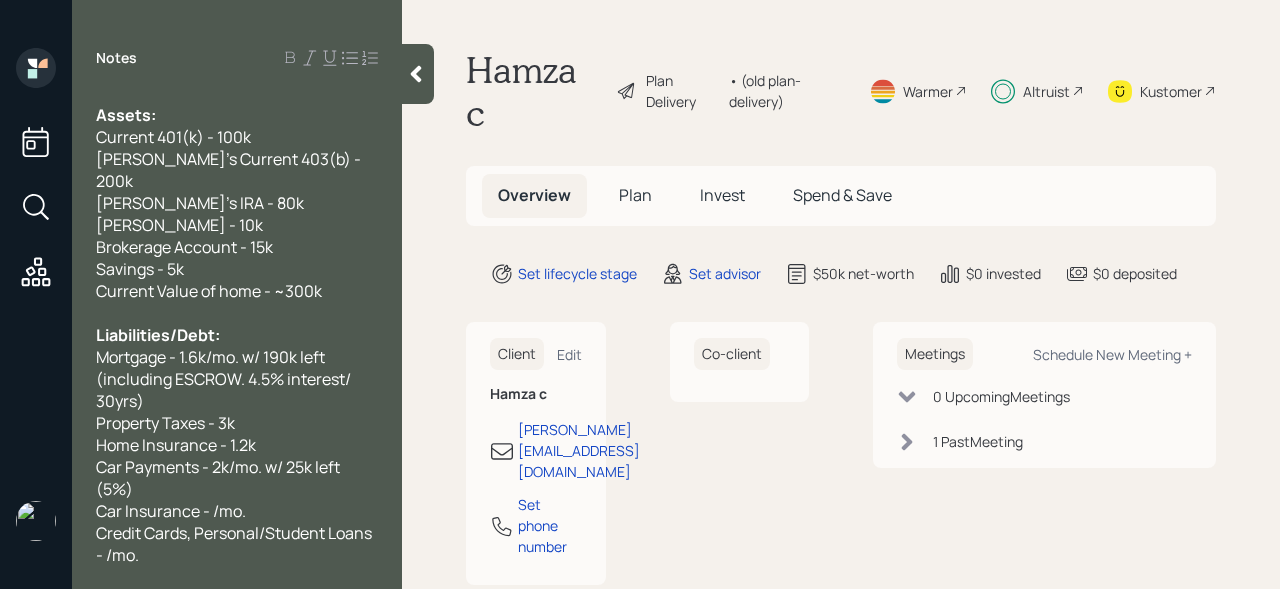 click on "Credit Cards - 15k" at bounding box center (237, 577) 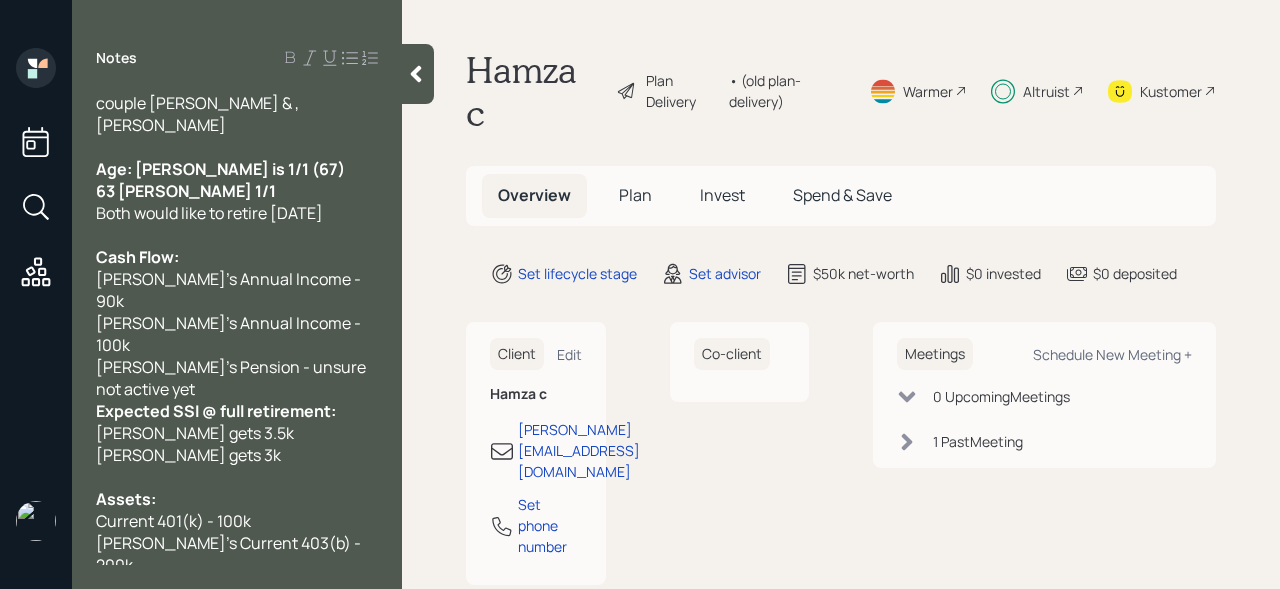 click on "couple bob & ,mary" at bounding box center [237, 114] 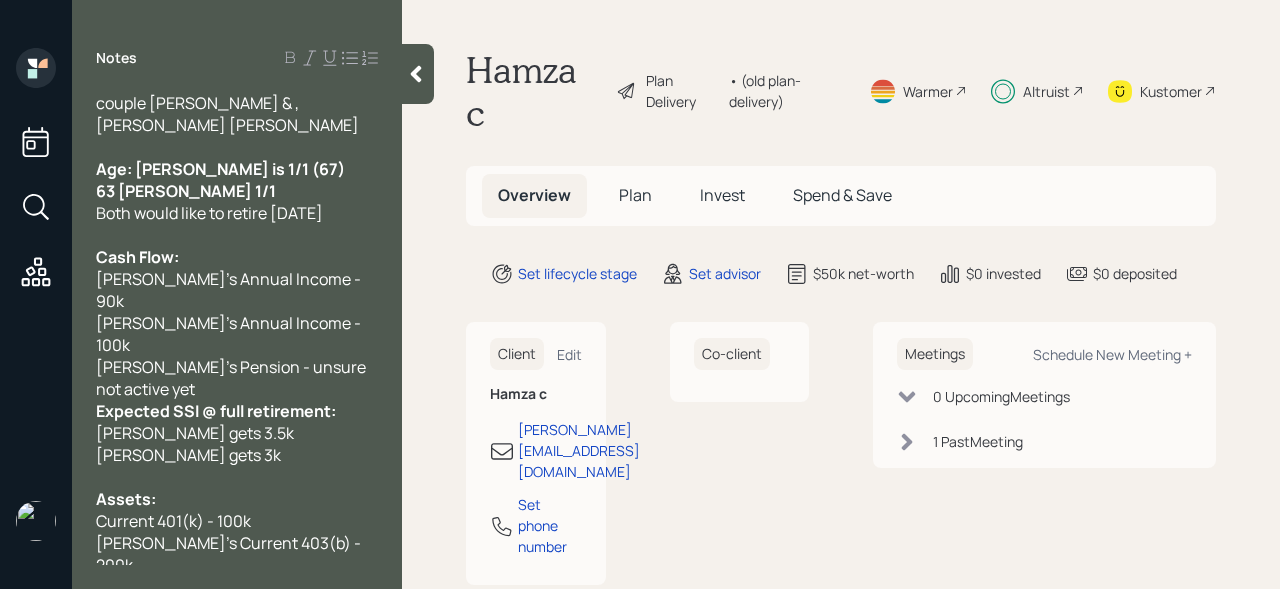 scroll, scrollTop: 384, scrollLeft: 0, axis: vertical 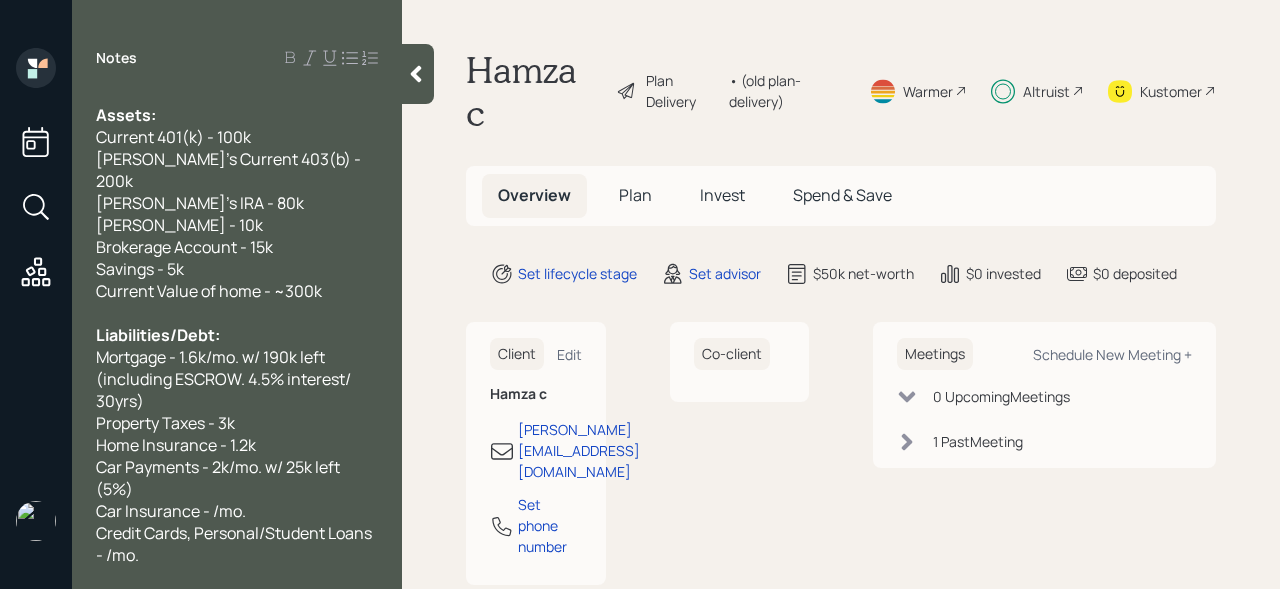 click on "Credit Cards - 15k (26%)" at bounding box center [237, 577] 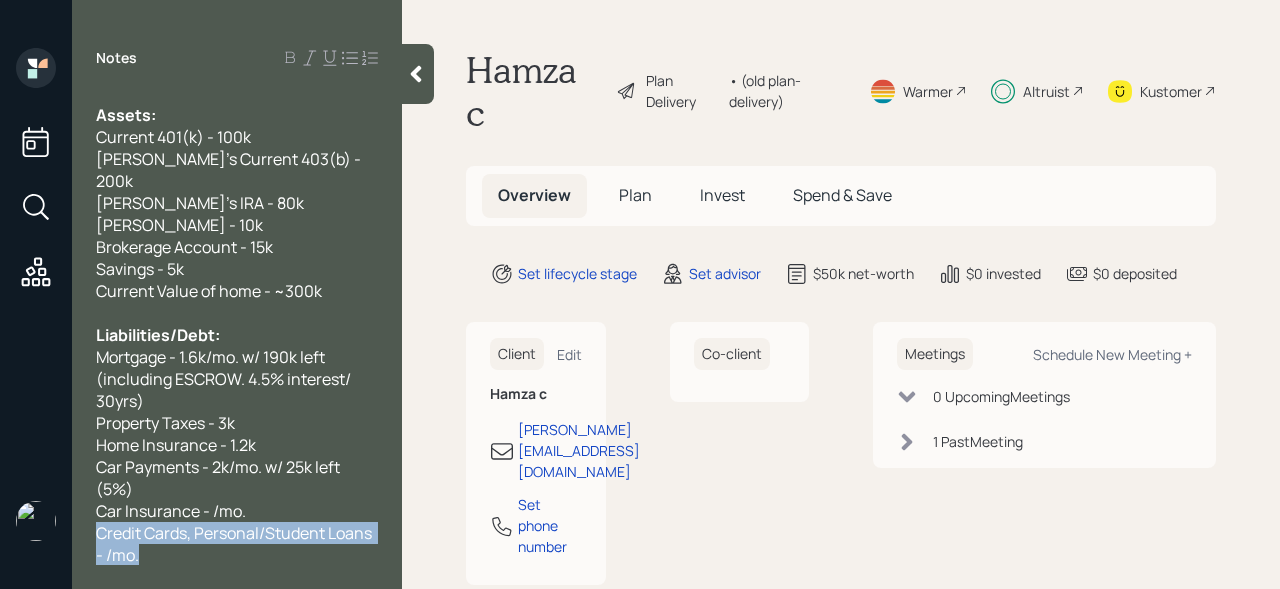 drag, startPoint x: 151, startPoint y: 444, endPoint x: 80, endPoint y: 423, distance: 74.04053 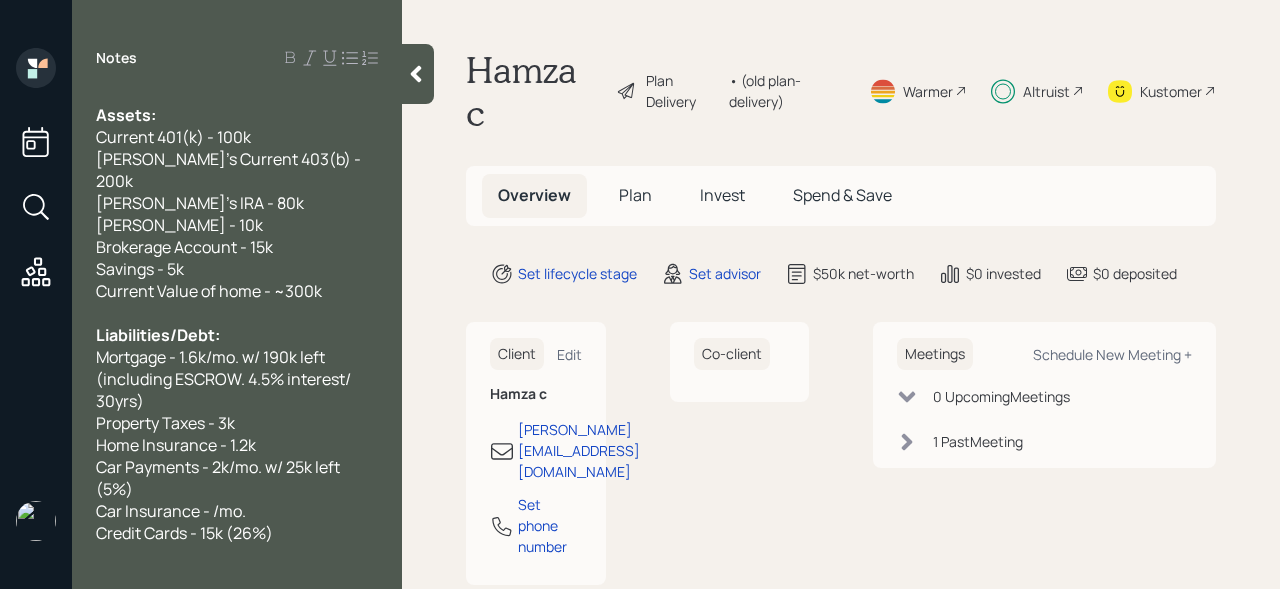 click on "Credit Cards - 15k (26%)" at bounding box center [237, 533] 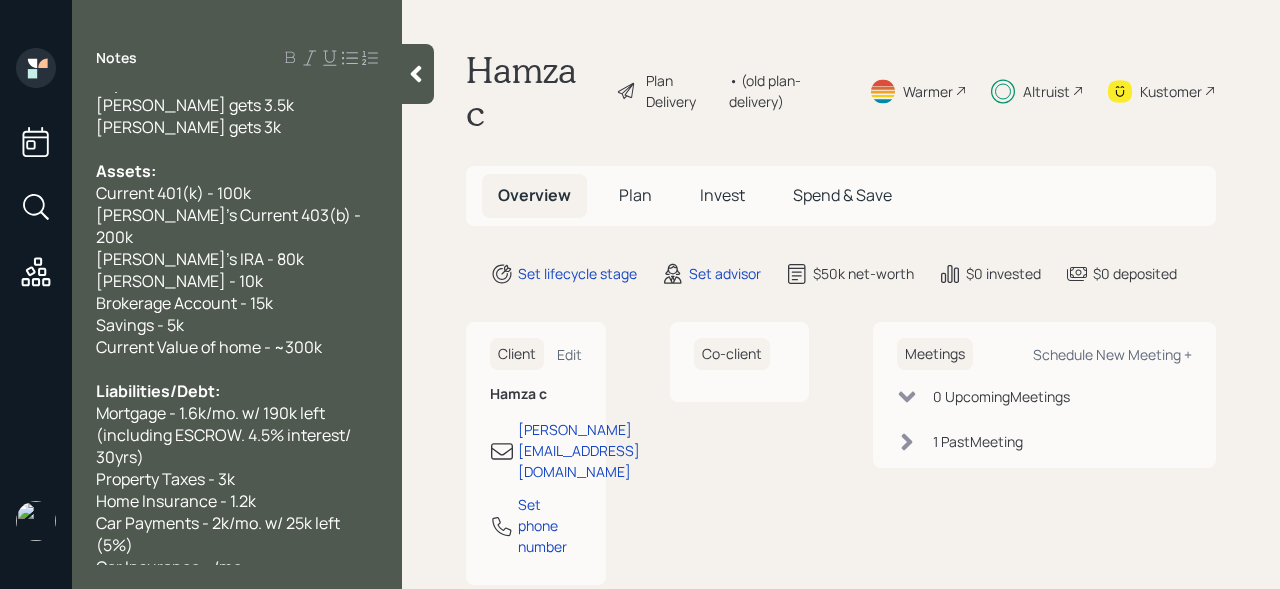 scroll, scrollTop: 322, scrollLeft: 0, axis: vertical 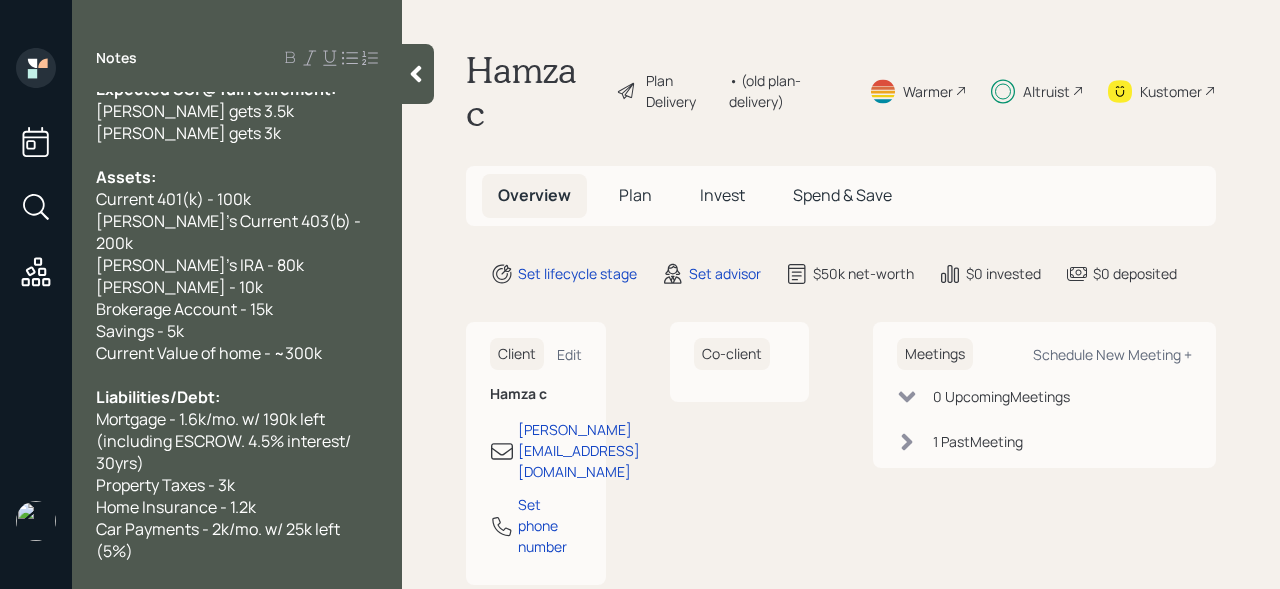 click on "Savings - 5k" at bounding box center [237, 331] 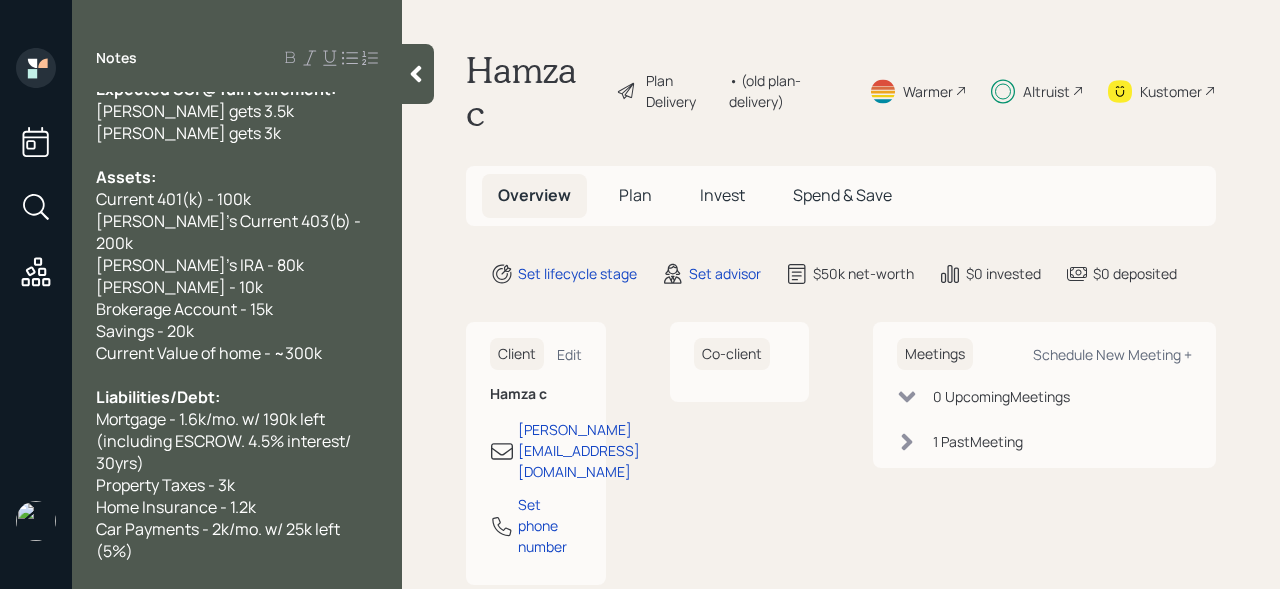 click on "Current 401(k) - 100k" at bounding box center [173, 199] 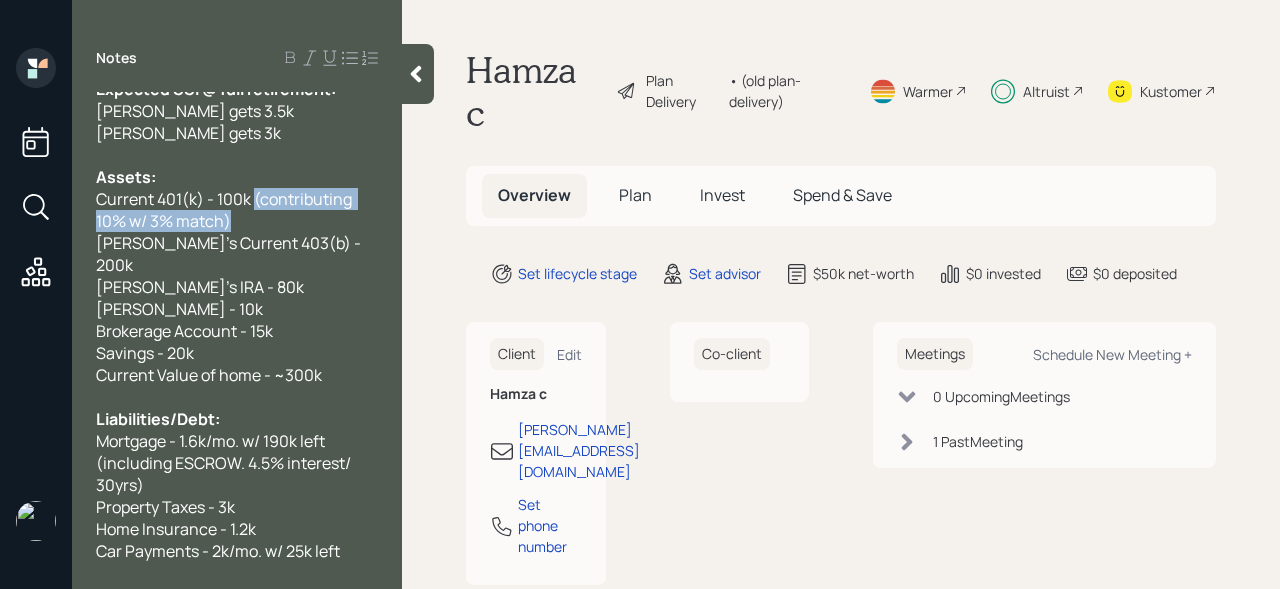 drag, startPoint x: 254, startPoint y: 110, endPoint x: 272, endPoint y: 127, distance: 24.758837 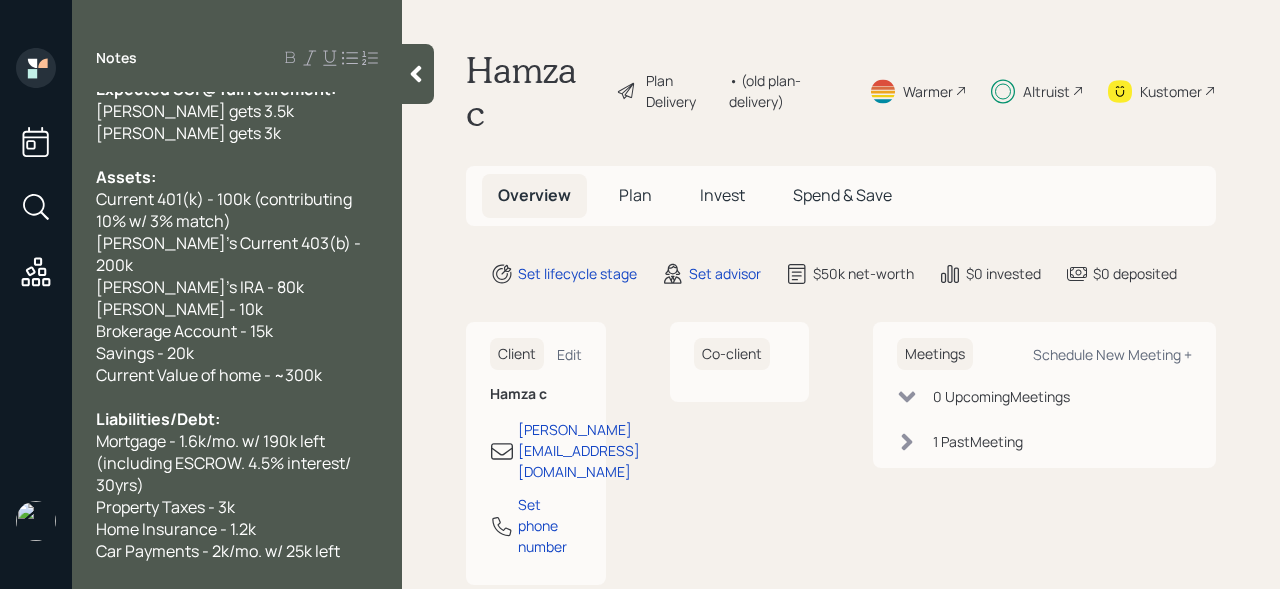 click on "Mary's Current 403(b) - 200k" at bounding box center [237, 254] 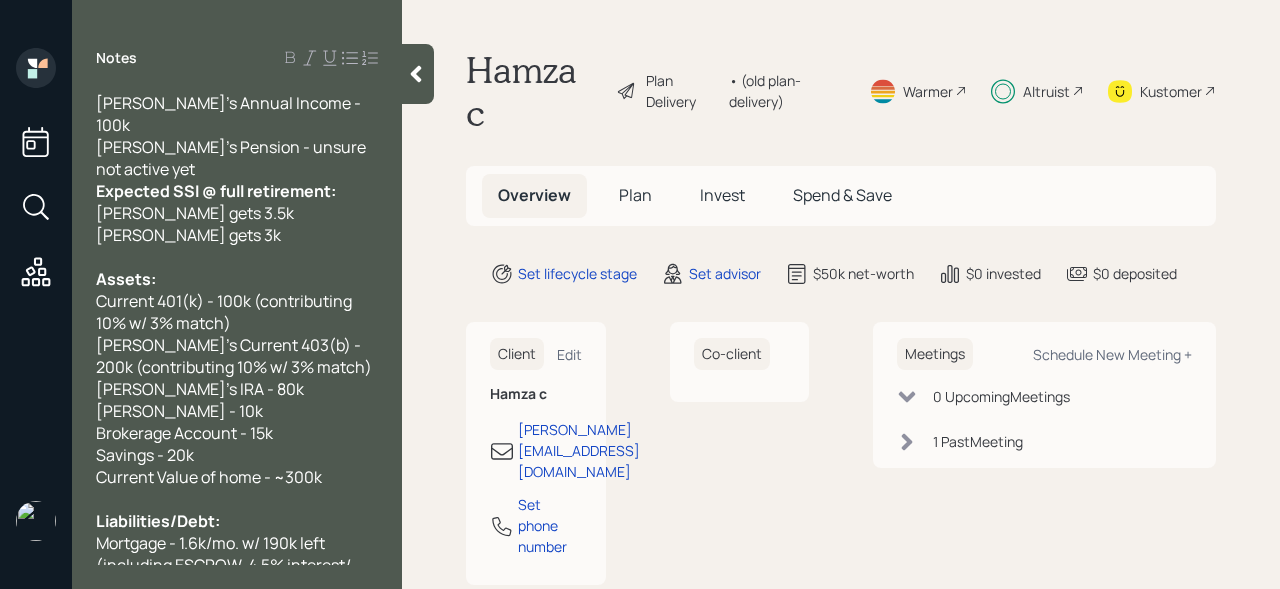 scroll, scrollTop: 212, scrollLeft: 0, axis: vertical 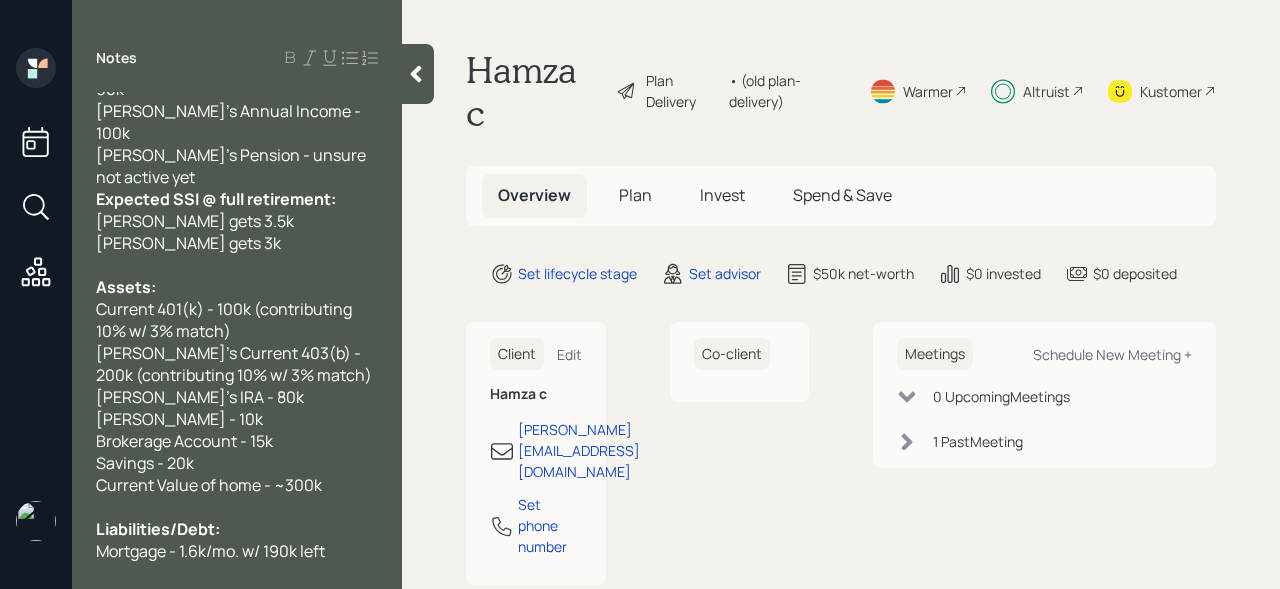 click on "Mary's IRA - 80k" at bounding box center (237, 397) 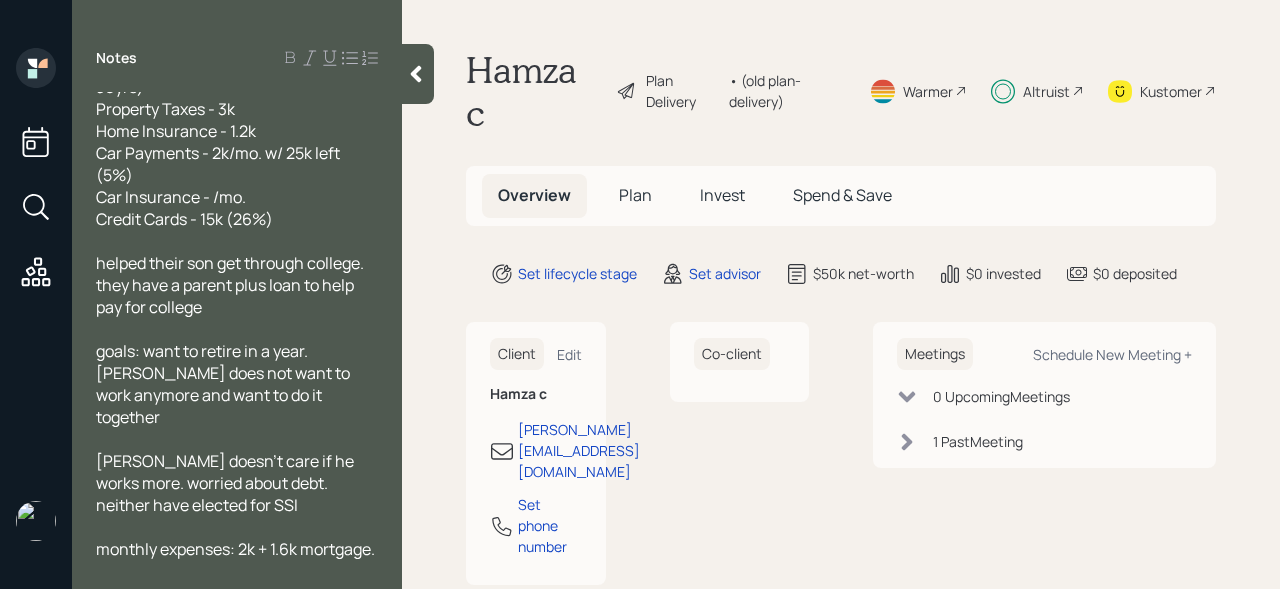 scroll, scrollTop: 780, scrollLeft: 0, axis: vertical 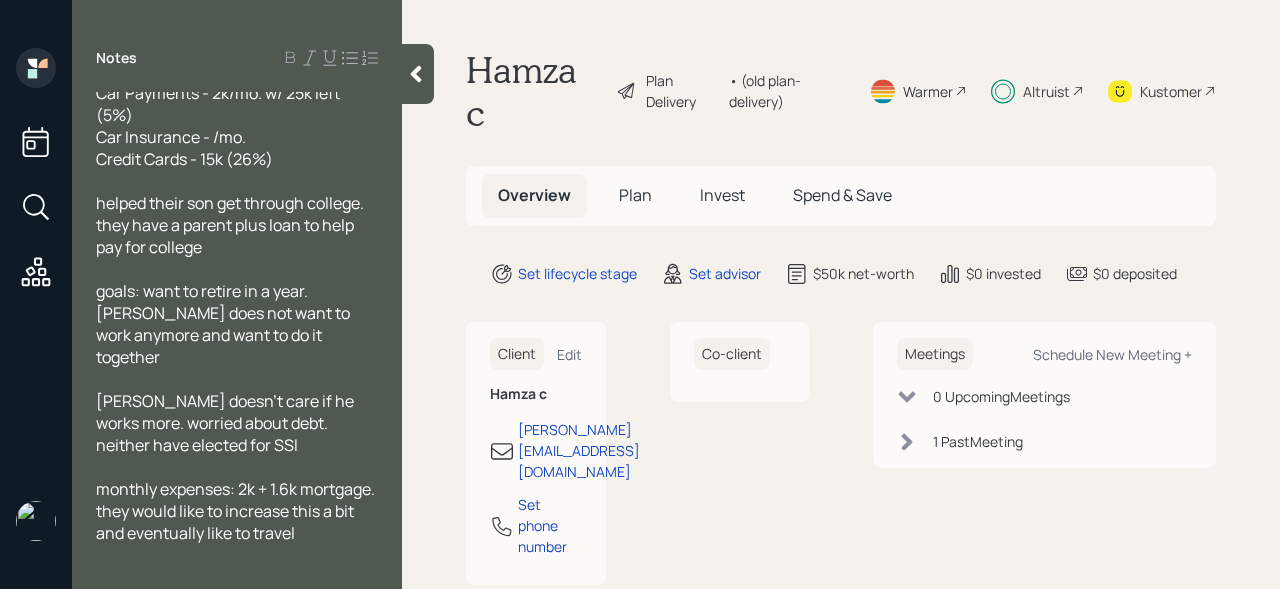 click on "monthly expenses: 2k + 1.6k mortgage. they would like to increase this a bit and eventually like to travel" at bounding box center (237, 511) 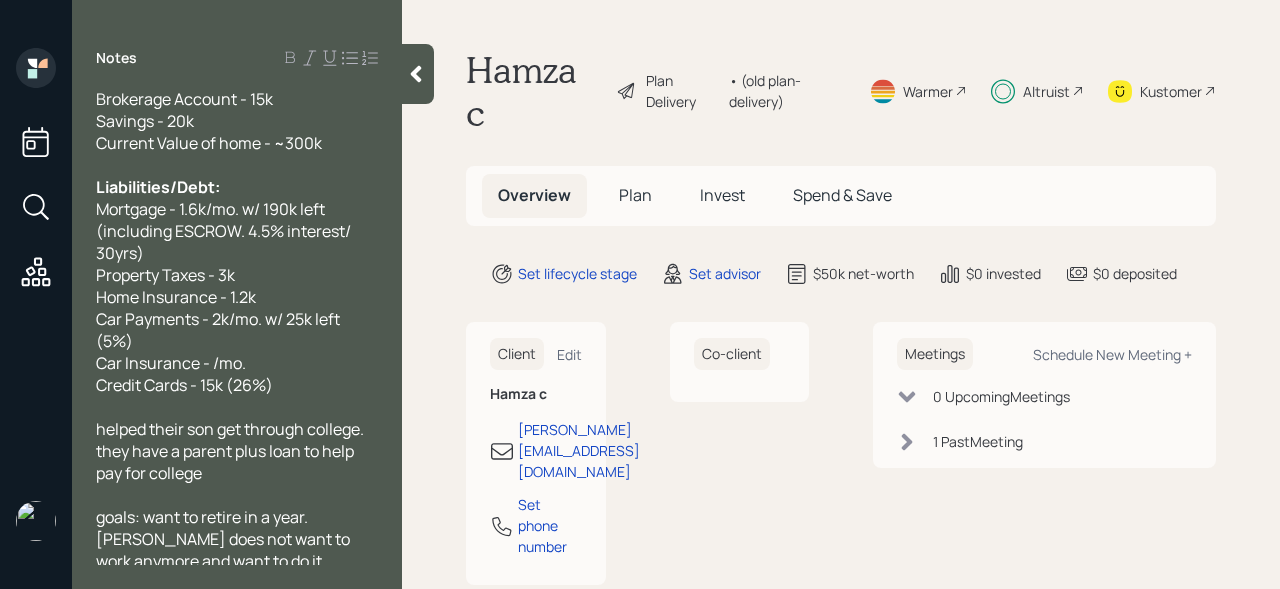 scroll, scrollTop: 646, scrollLeft: 0, axis: vertical 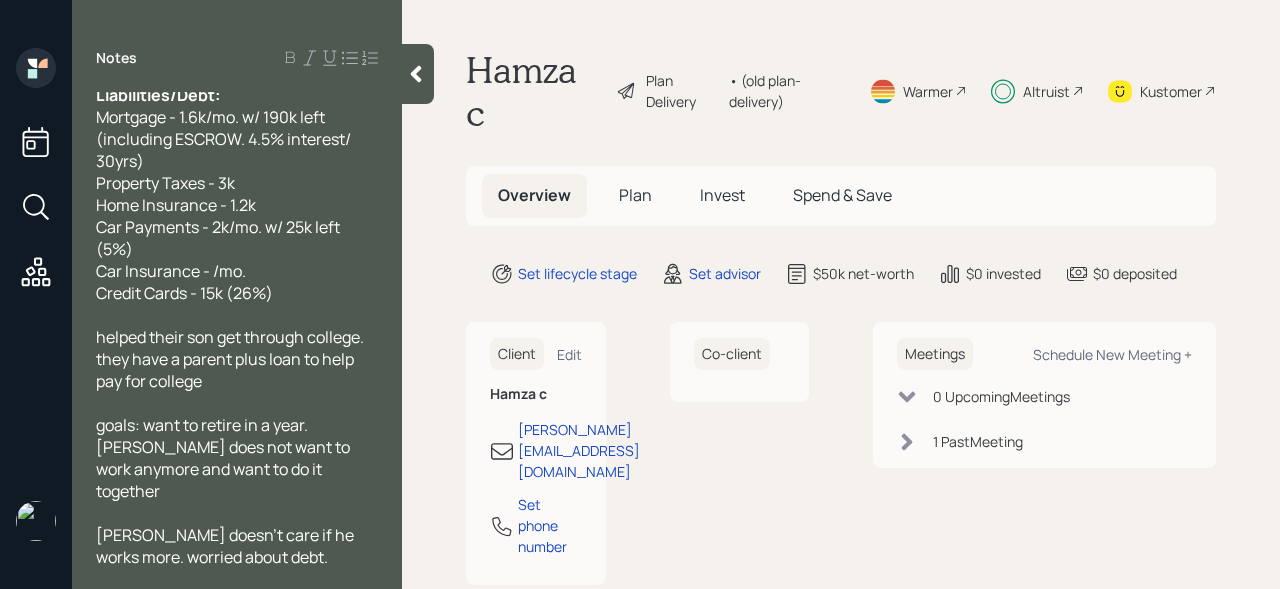click on "Plan Delivery • (old plan-delivery)" at bounding box center [731, 91] 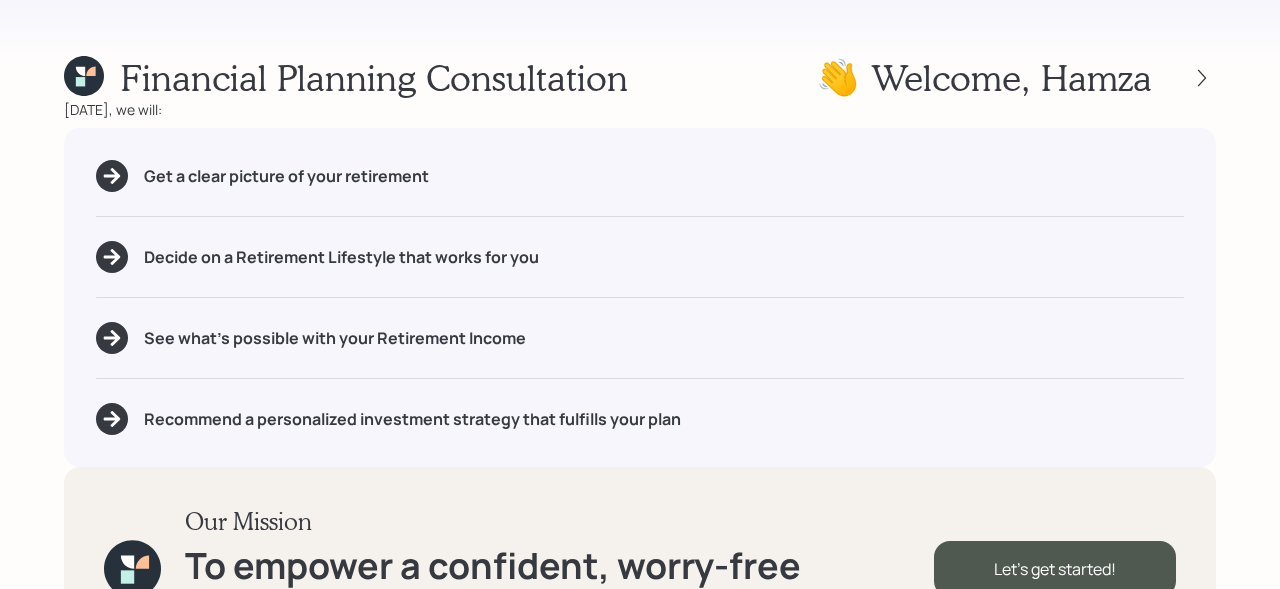 scroll, scrollTop: 81, scrollLeft: 0, axis: vertical 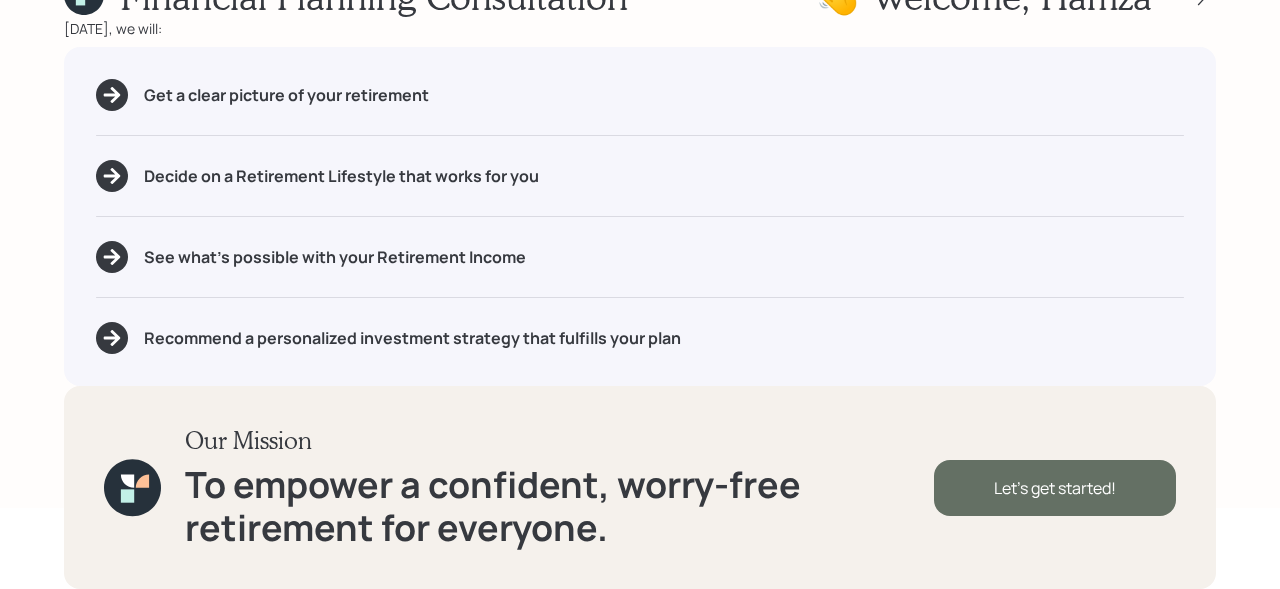 click on "Let's get started!" at bounding box center (1055, 488) 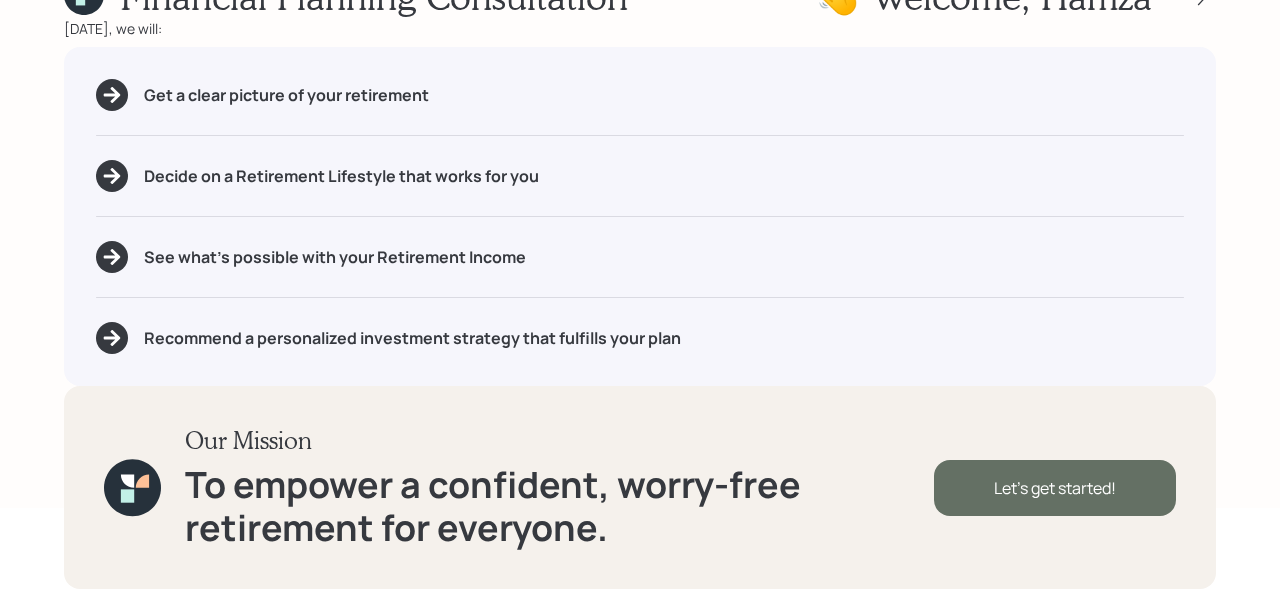 scroll, scrollTop: 0, scrollLeft: 0, axis: both 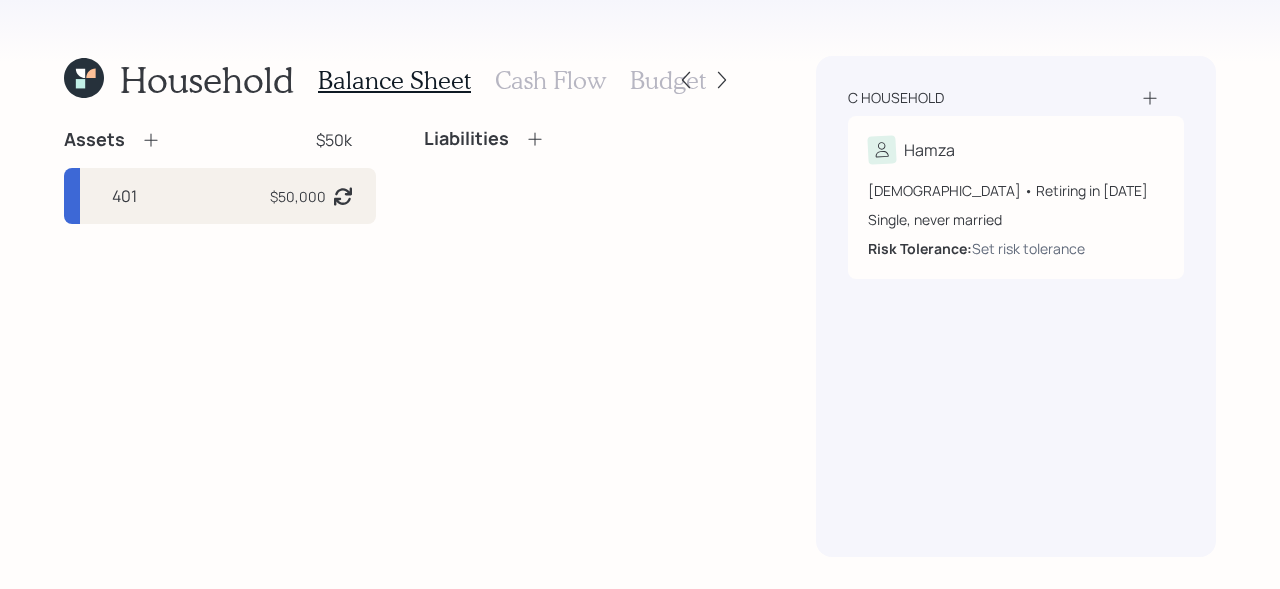 click on "Cash Flow" at bounding box center [550, 80] 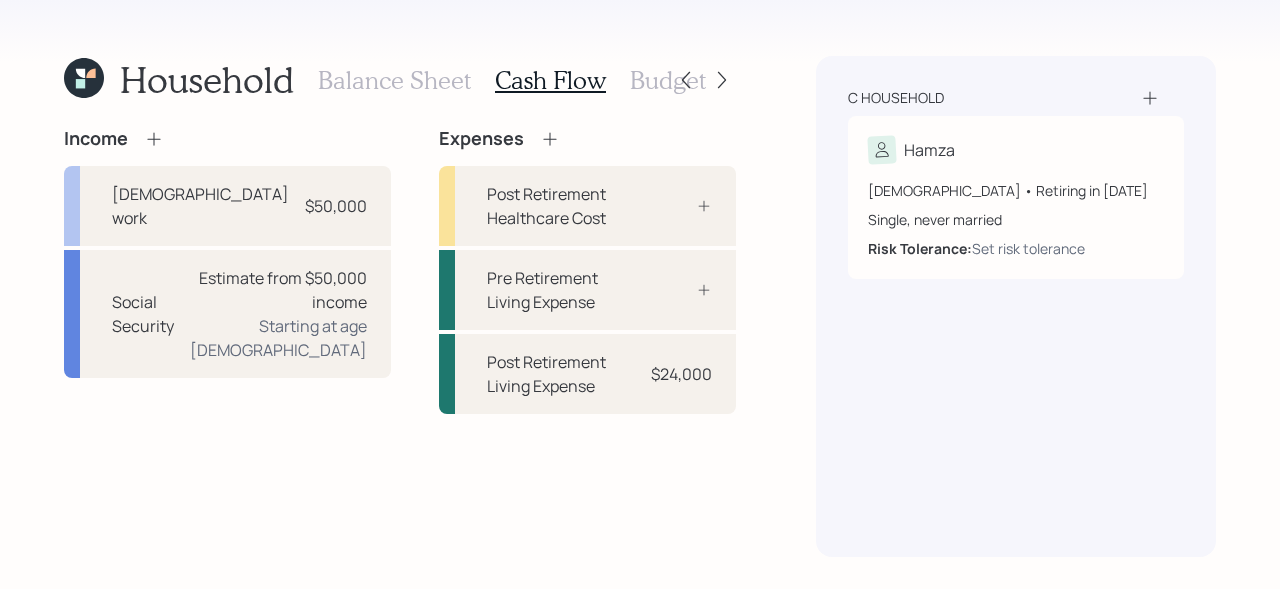 click on "Budget" at bounding box center (668, 80) 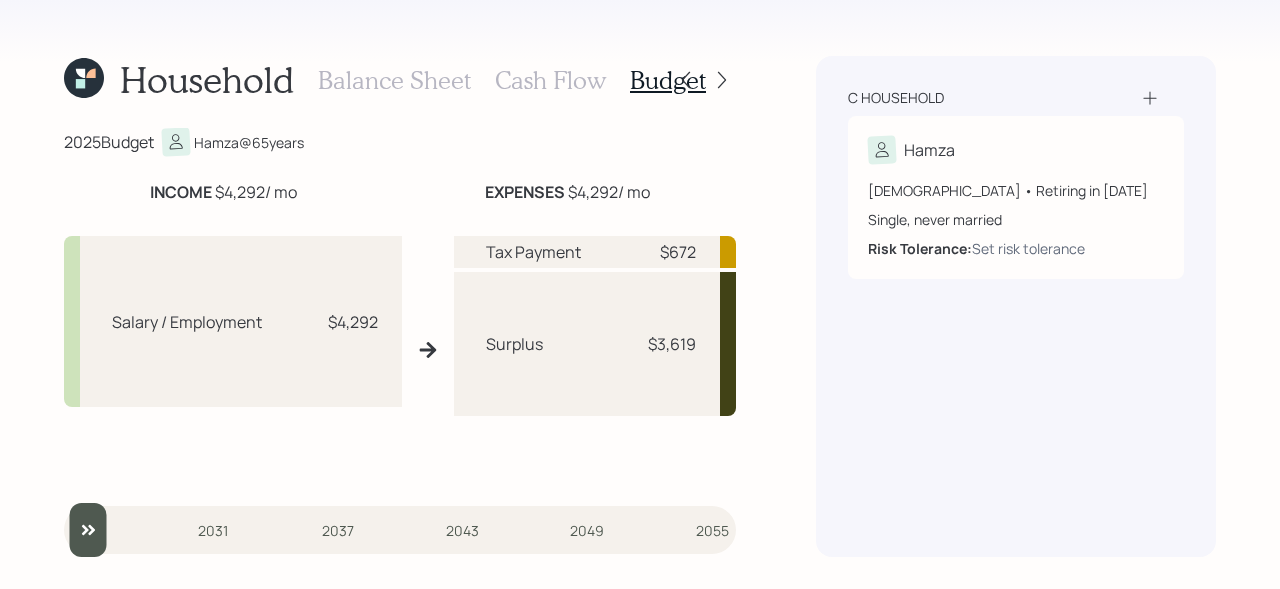 click on "Household" at bounding box center [207, 79] 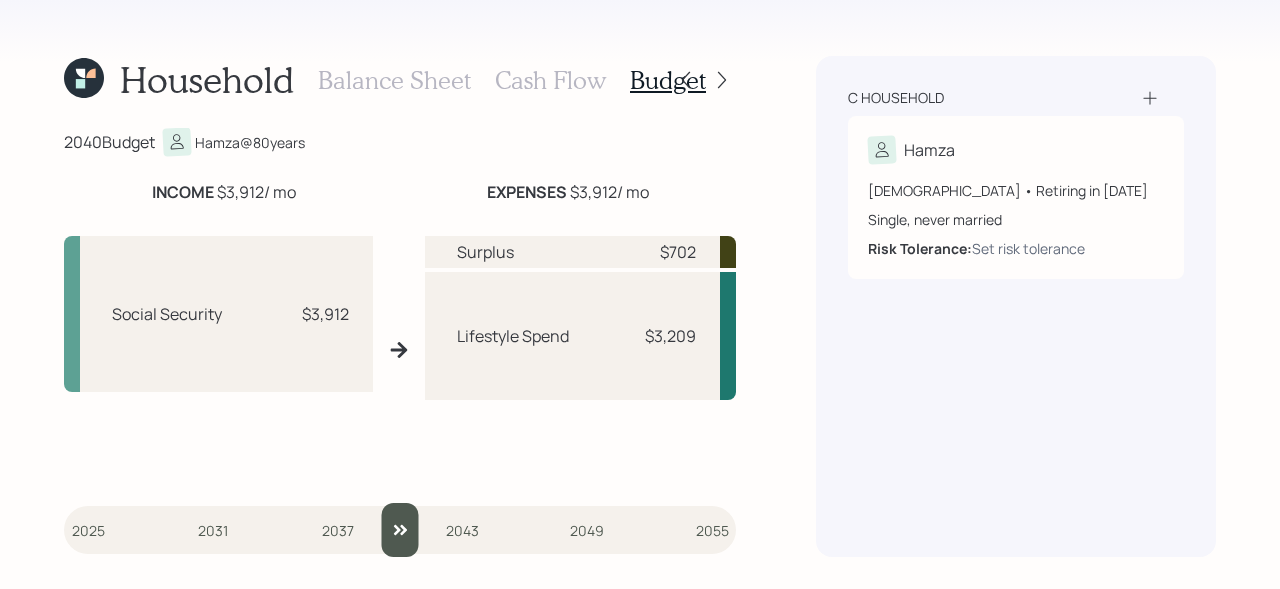 drag, startPoint x: 101, startPoint y: 534, endPoint x: 84, endPoint y: 534, distance: 17 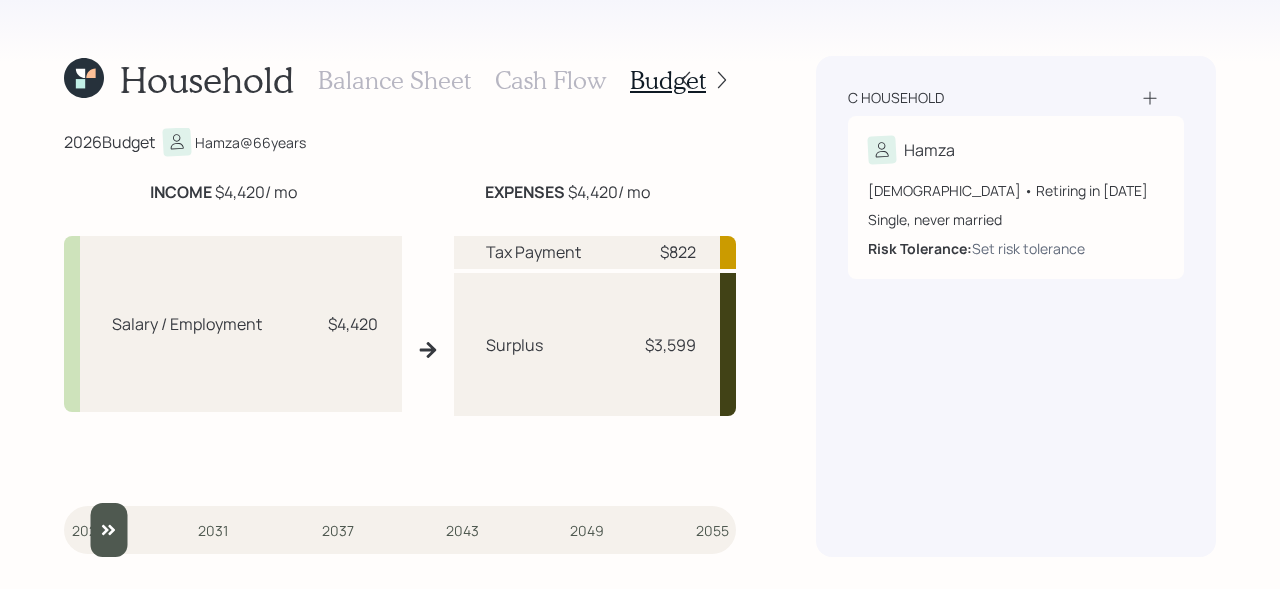 drag, startPoint x: 101, startPoint y: 534, endPoint x: 3, endPoint y: 534, distance: 98 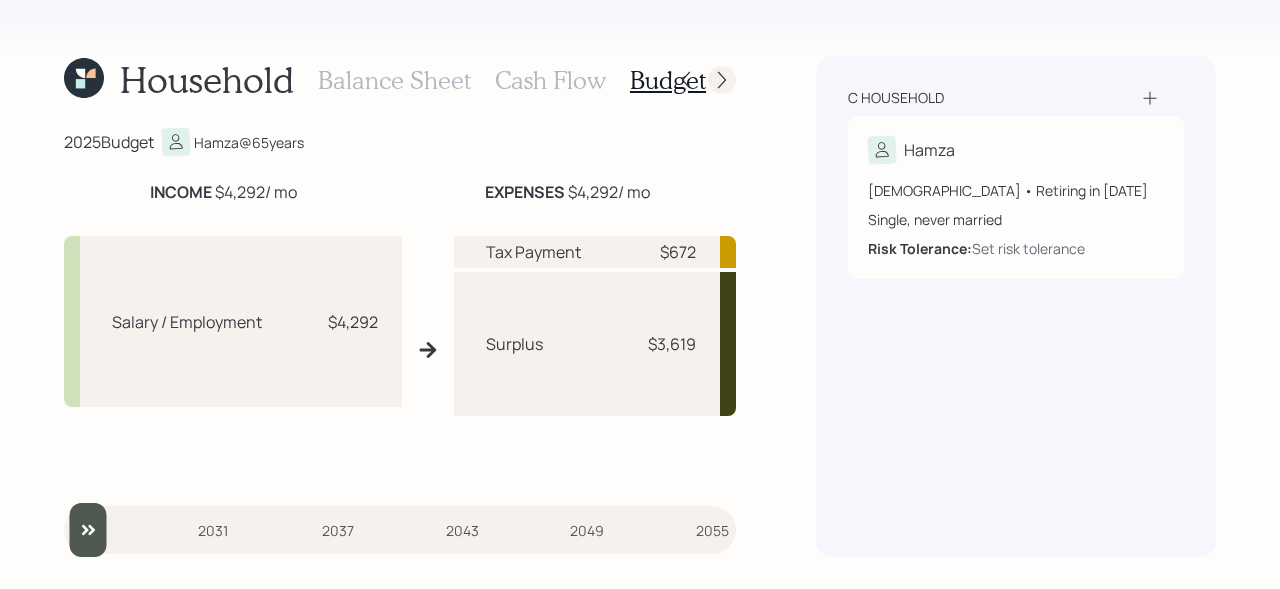 click 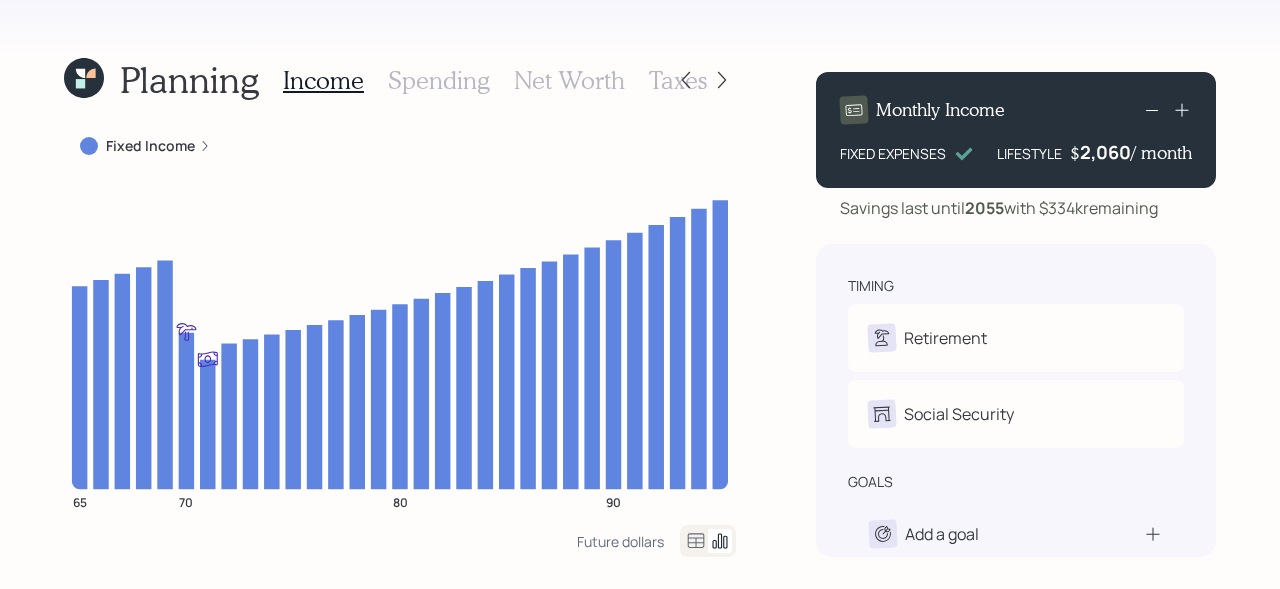 click on "Spending" at bounding box center (439, 80) 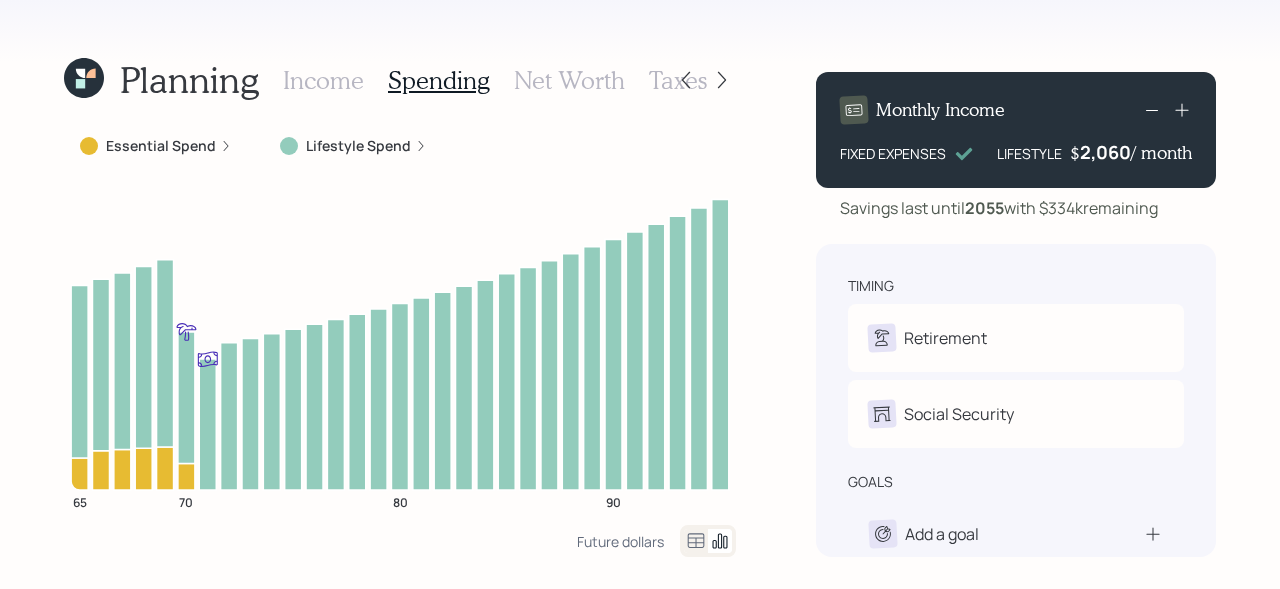 click on "Net Worth" at bounding box center [569, 80] 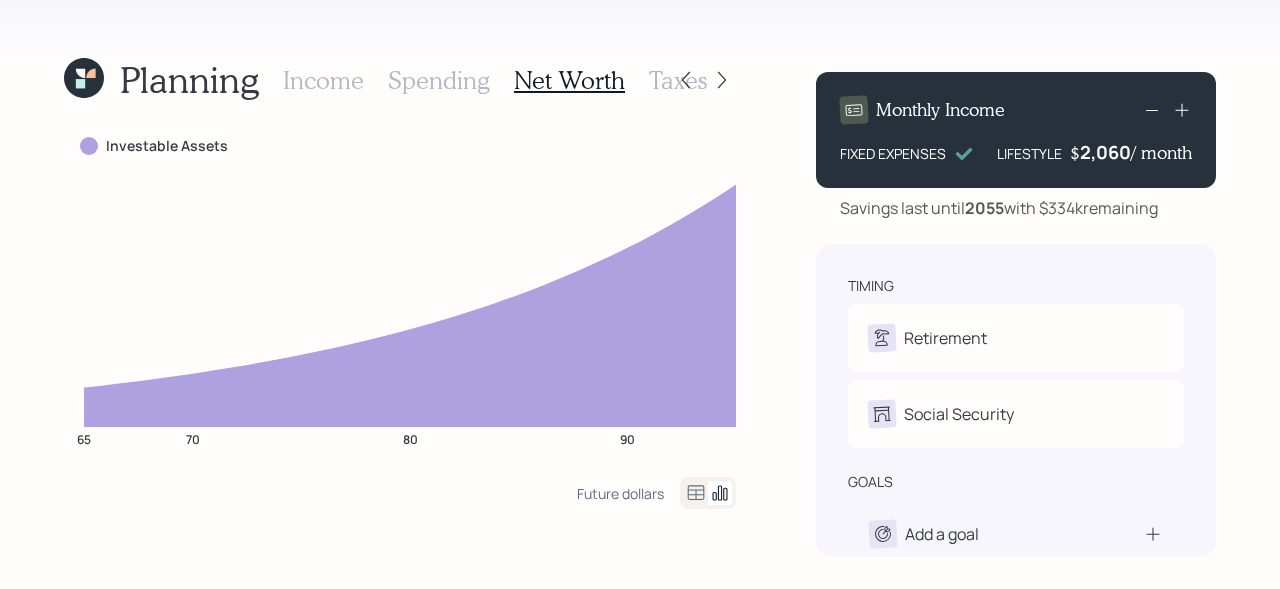 click on "Taxes" at bounding box center (678, 80) 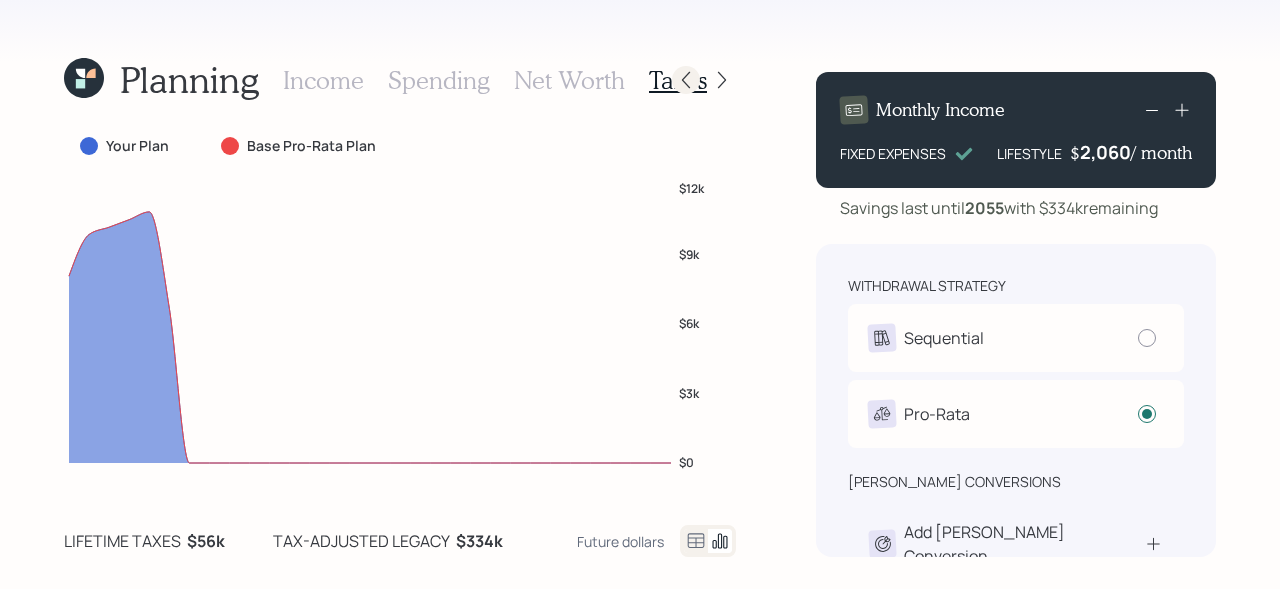 click 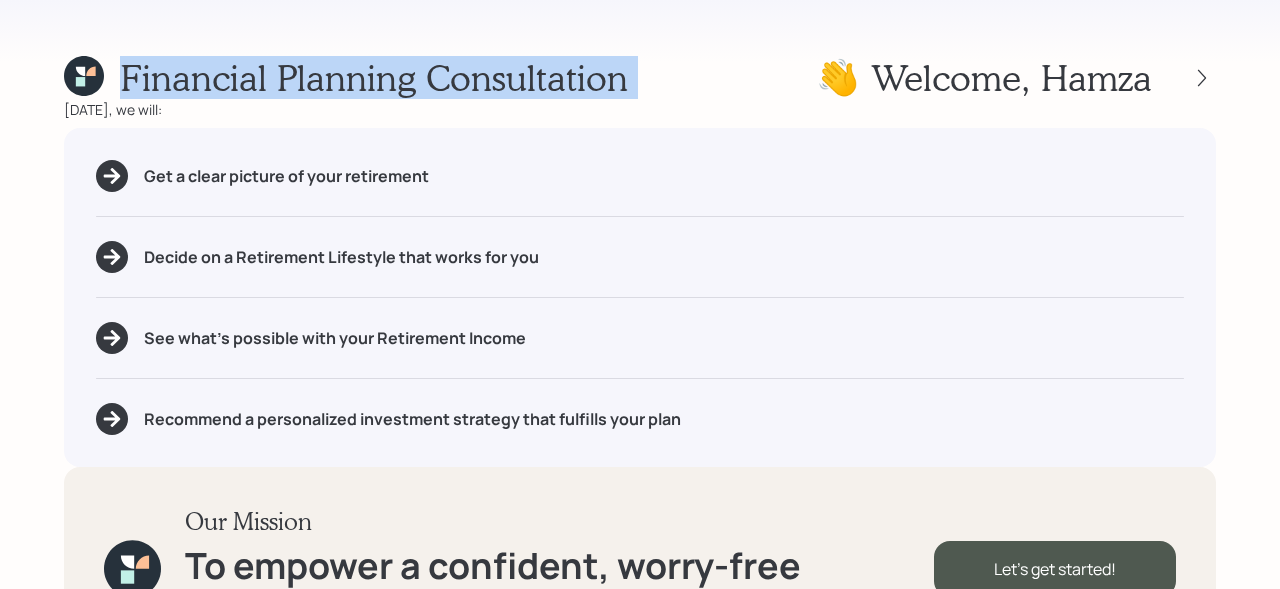click on "Financial Planning Consultation 👋 Welcome , Hamza" at bounding box center [640, 77] 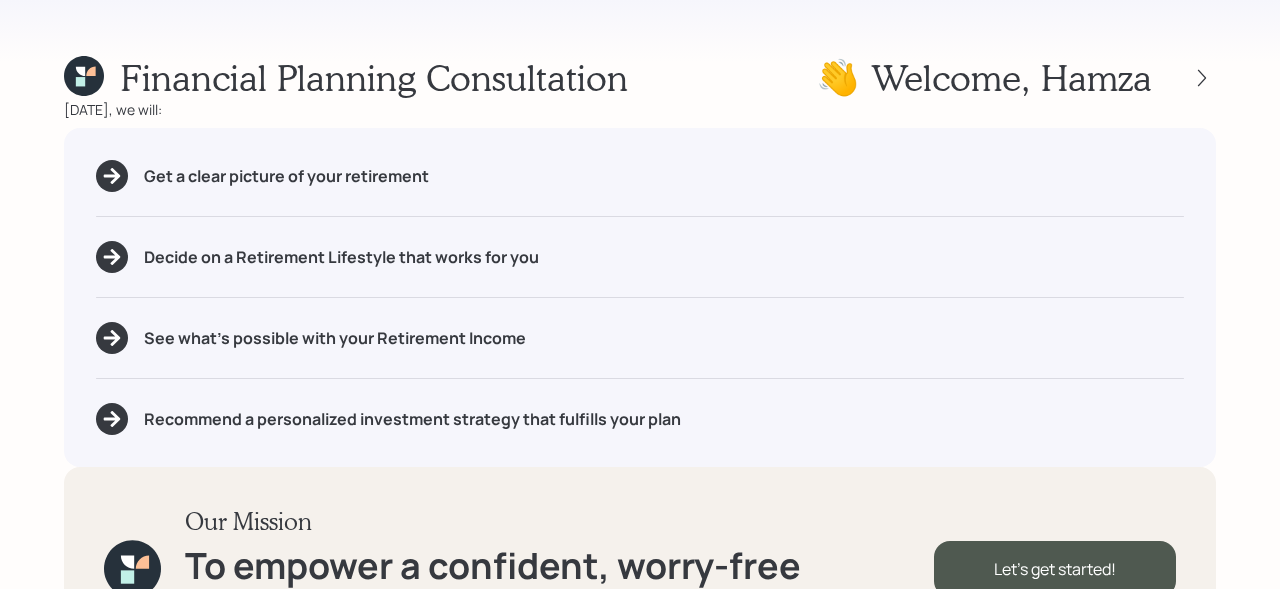 click on "Decide on a Retirement Lifestyle that works for you" at bounding box center [640, 257] 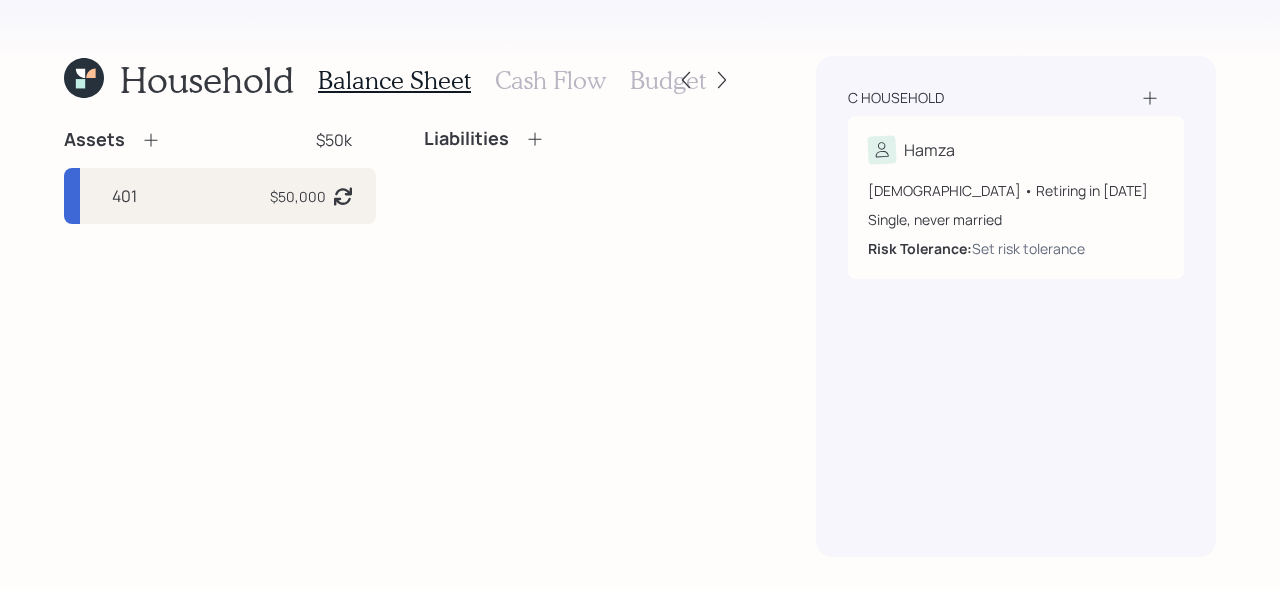 scroll, scrollTop: 0, scrollLeft: 0, axis: both 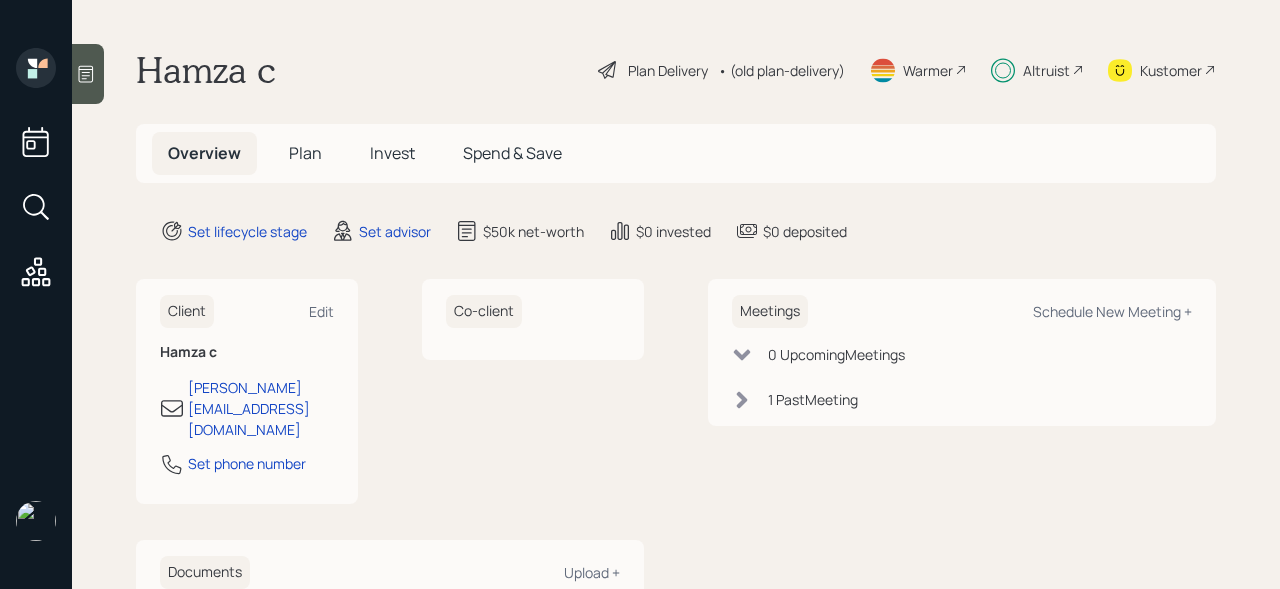 click at bounding box center (88, 74) 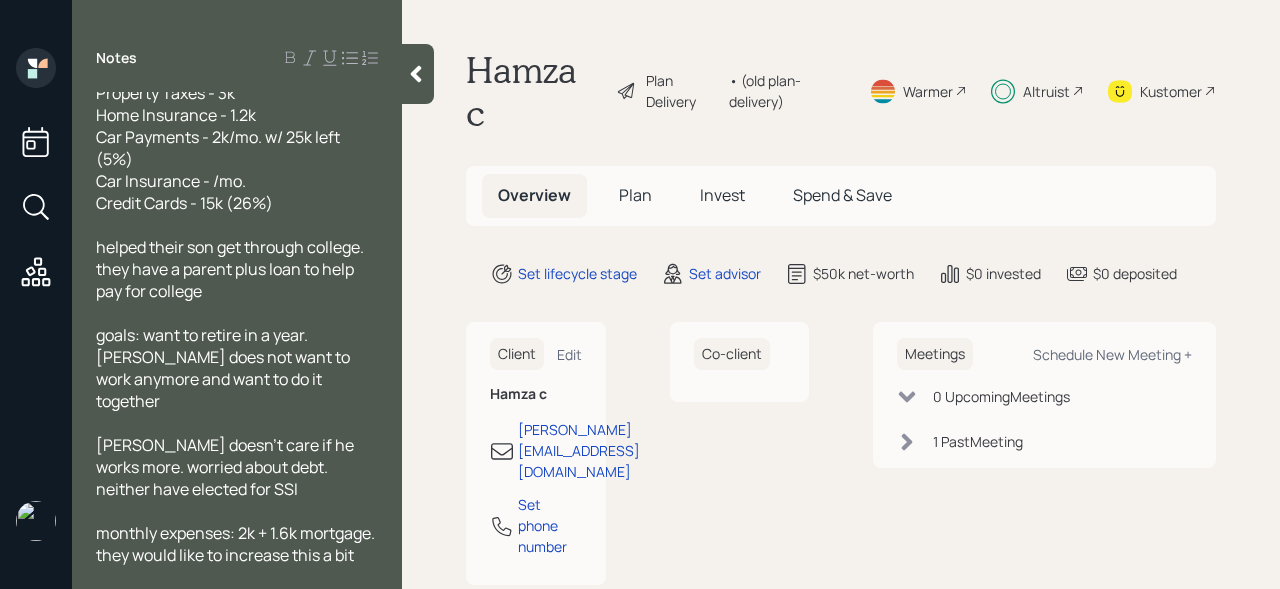 scroll, scrollTop: 692, scrollLeft: 0, axis: vertical 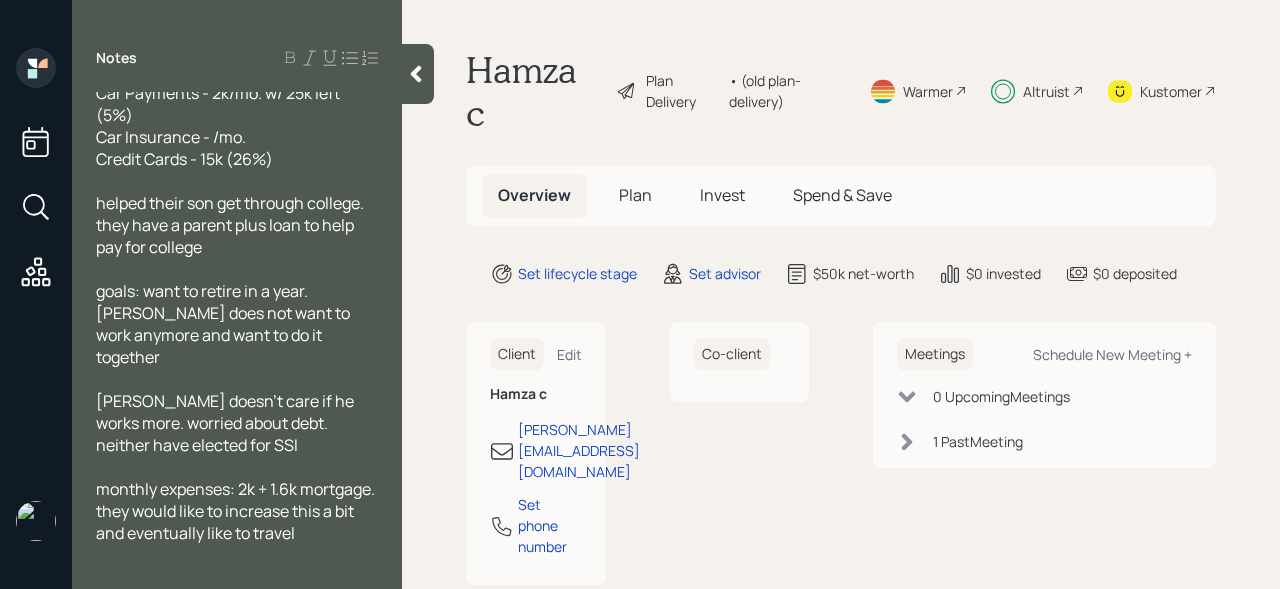 type 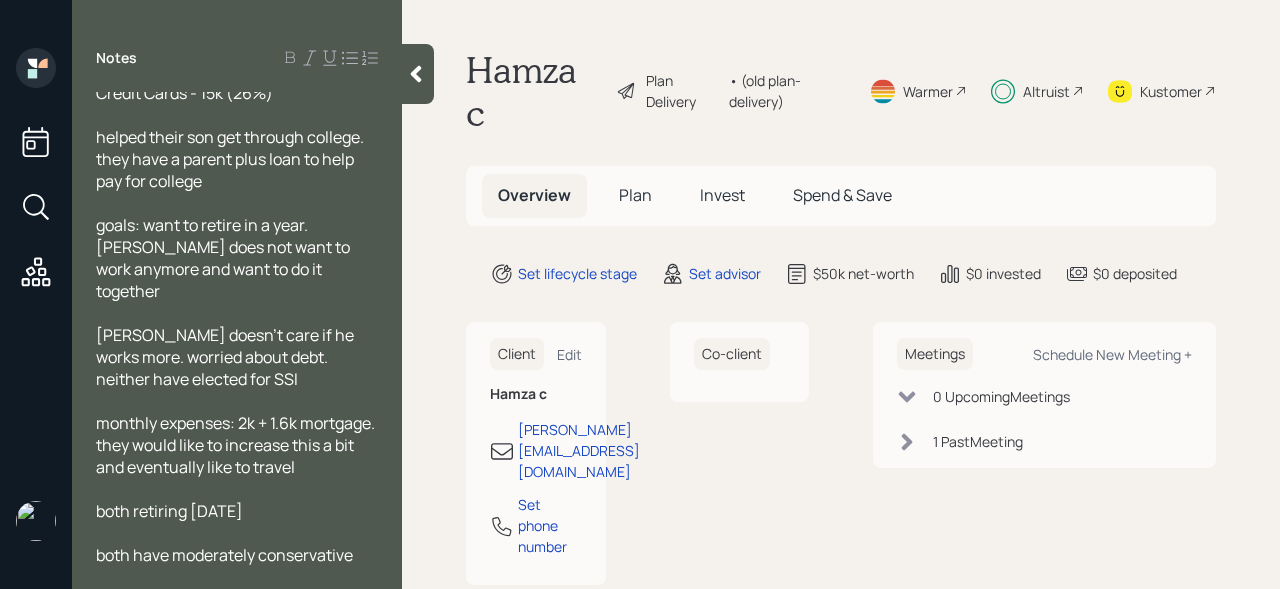 scroll, scrollTop: 780, scrollLeft: 0, axis: vertical 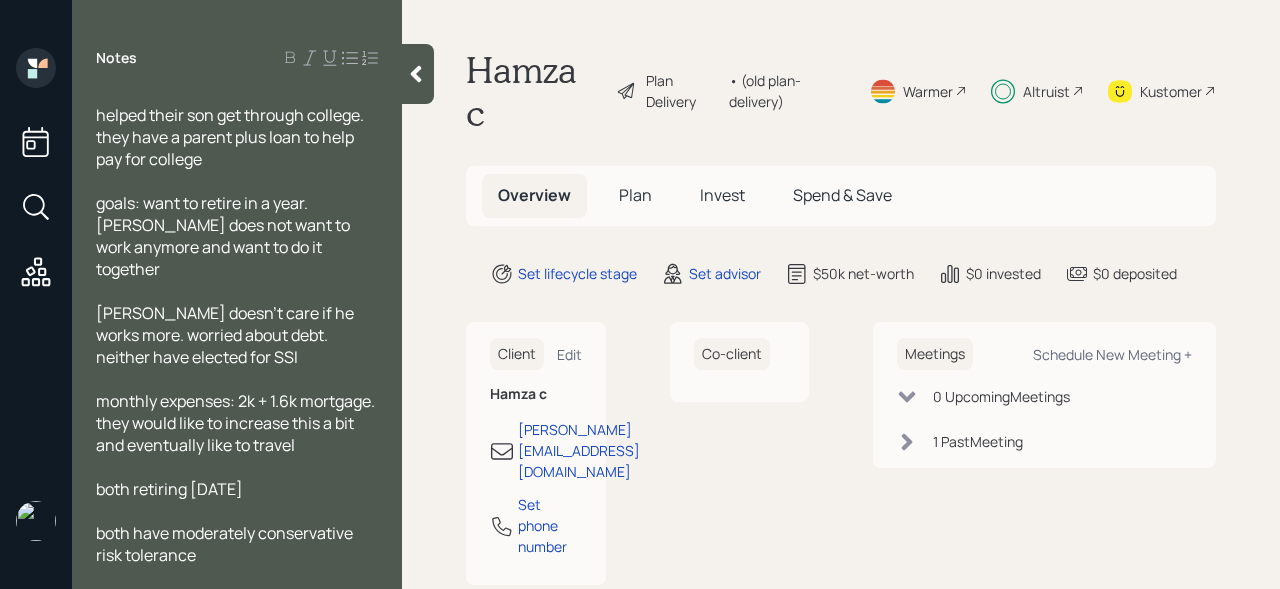 click at bounding box center [418, 74] 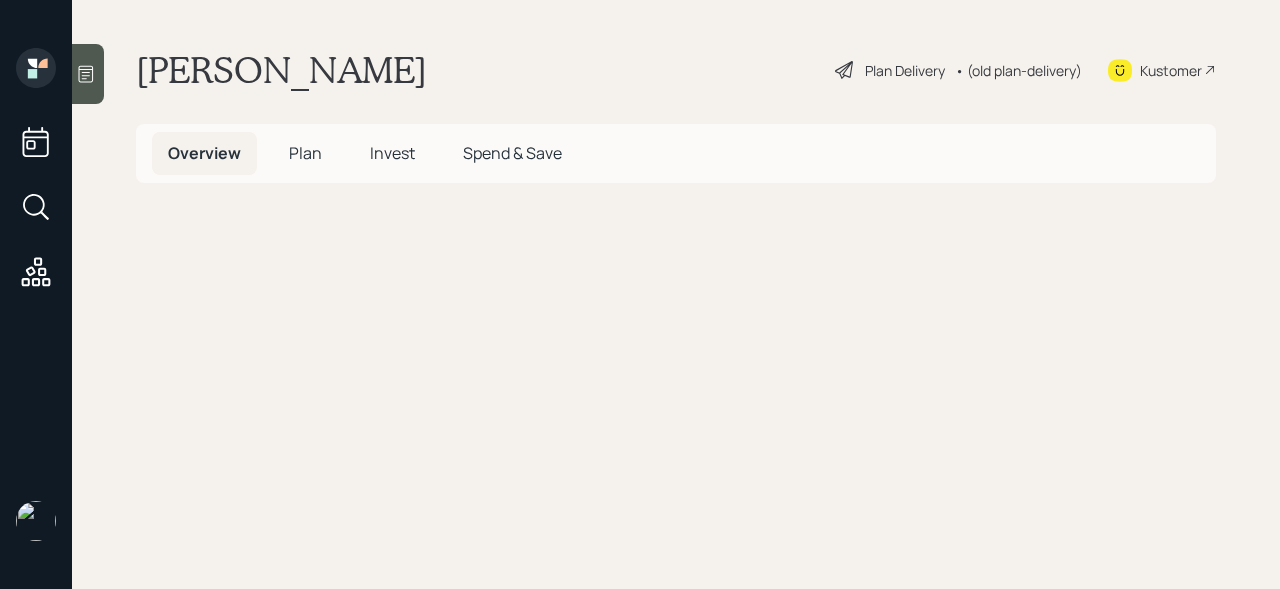 scroll, scrollTop: 0, scrollLeft: 0, axis: both 